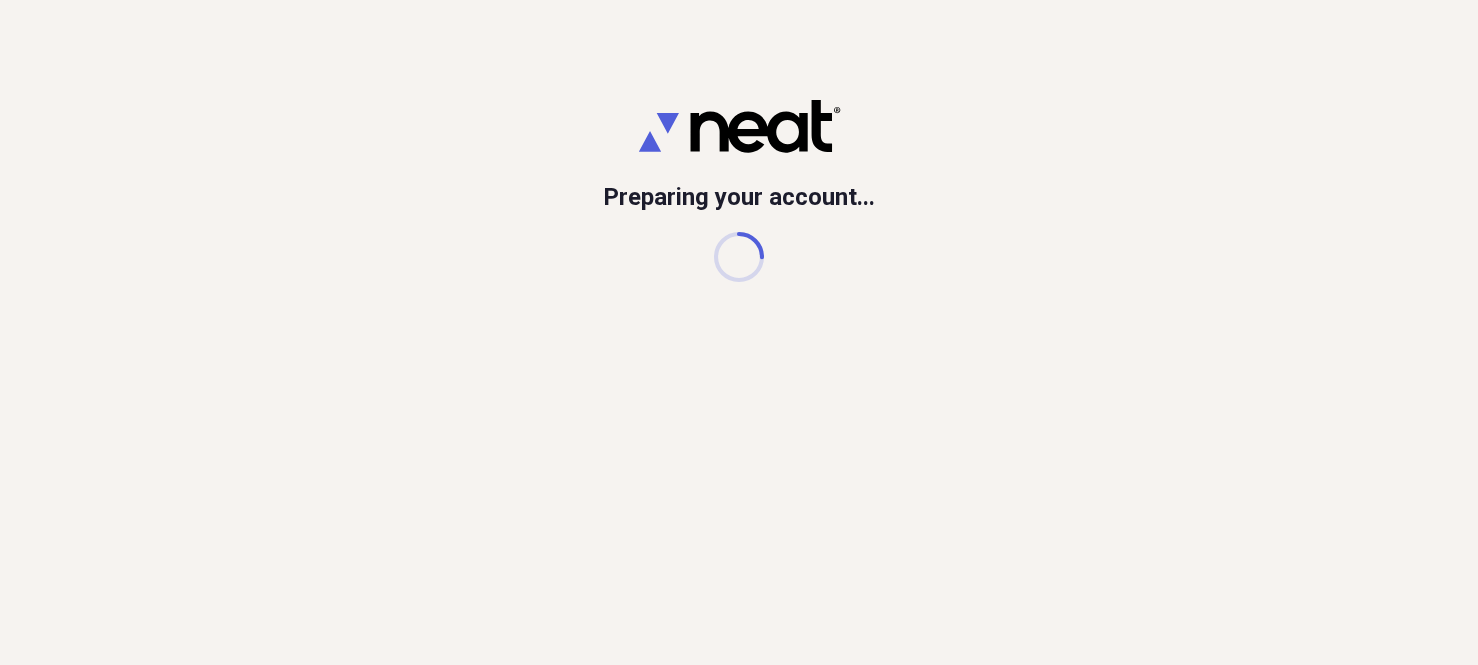 scroll, scrollTop: 0, scrollLeft: 0, axis: both 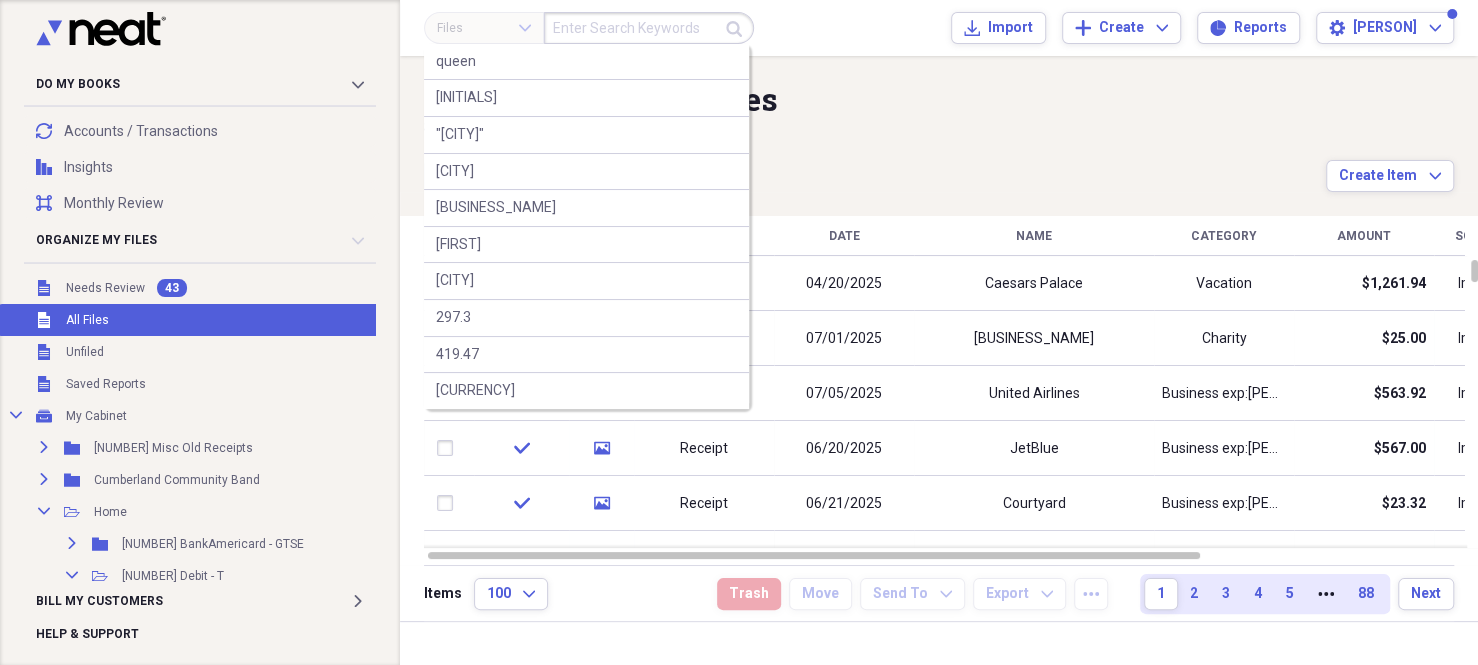 click at bounding box center [649, 28] 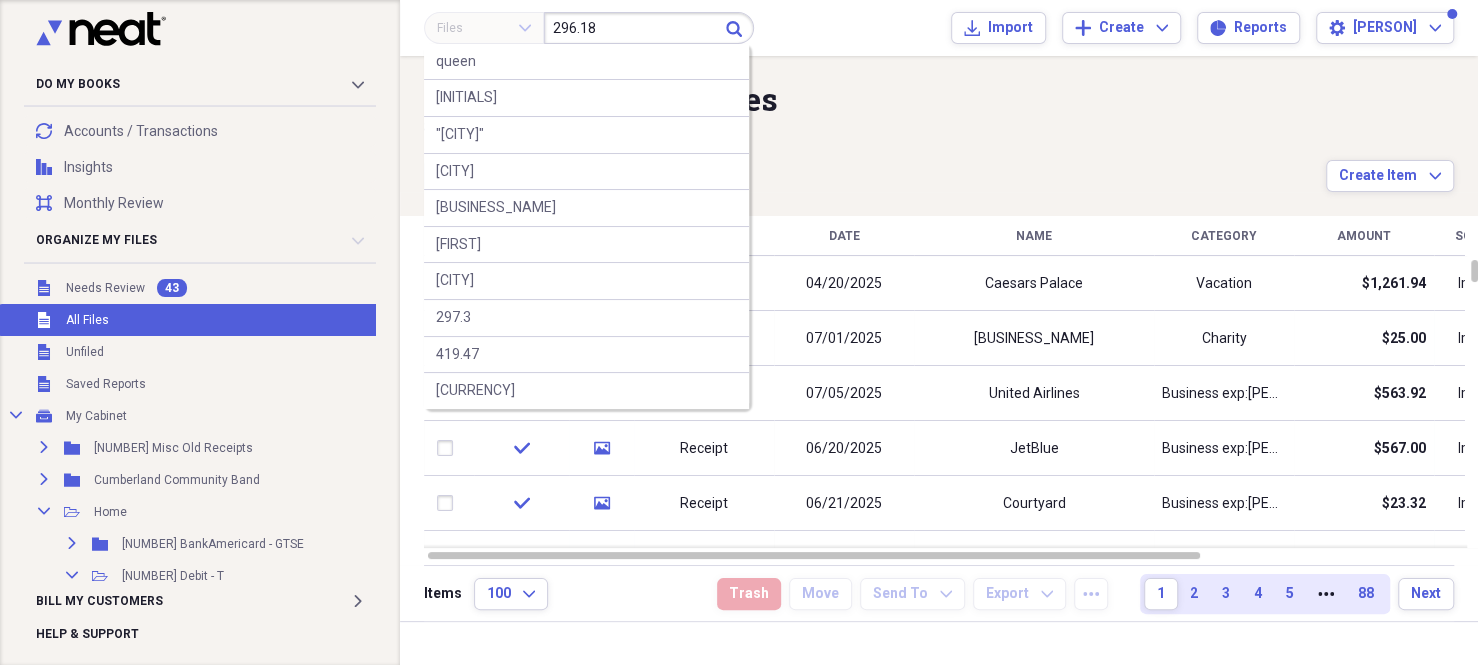 type on "296.18" 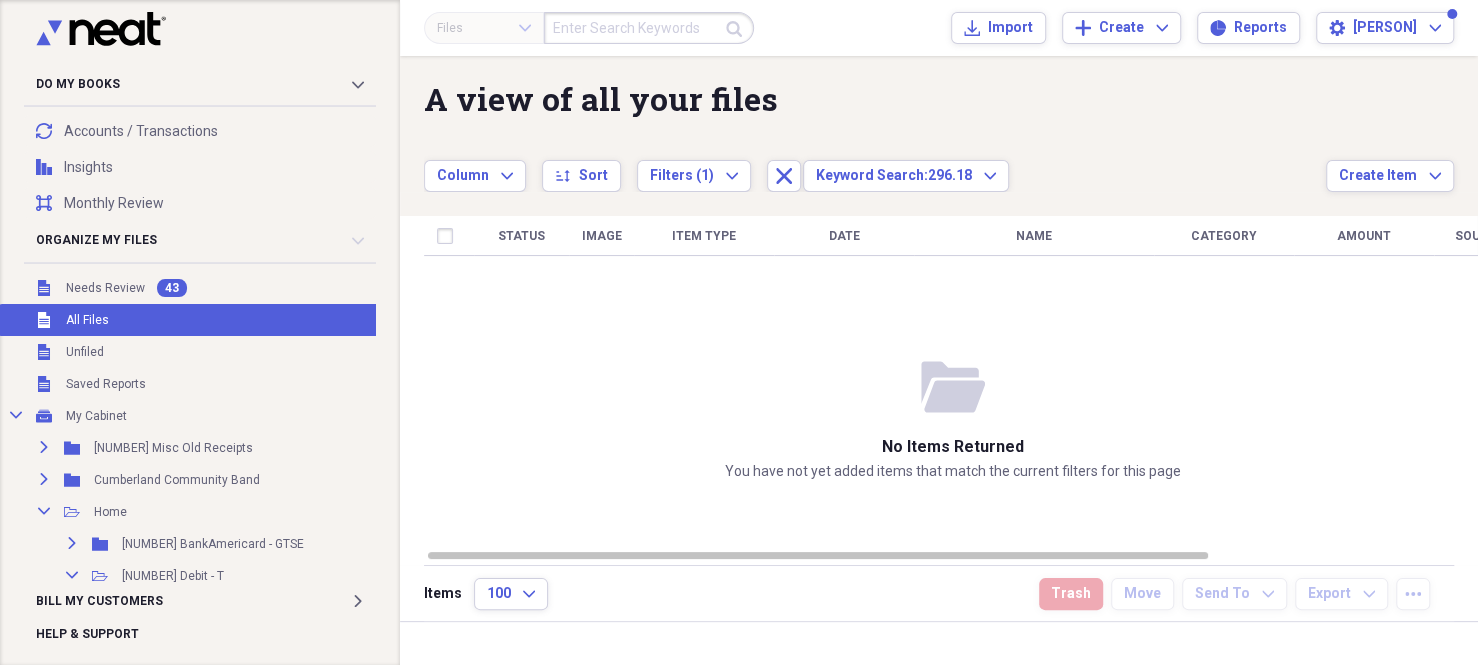 click at bounding box center (649, 28) 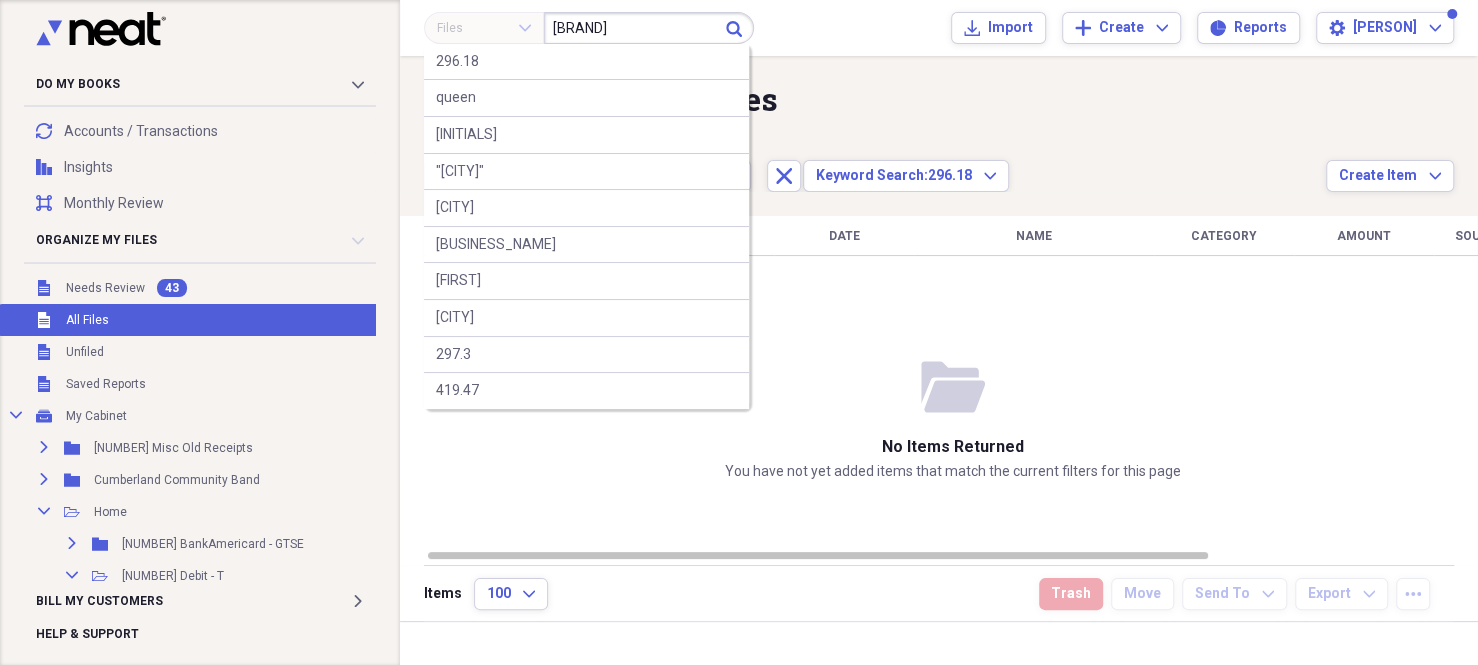 type on "[BRAND]" 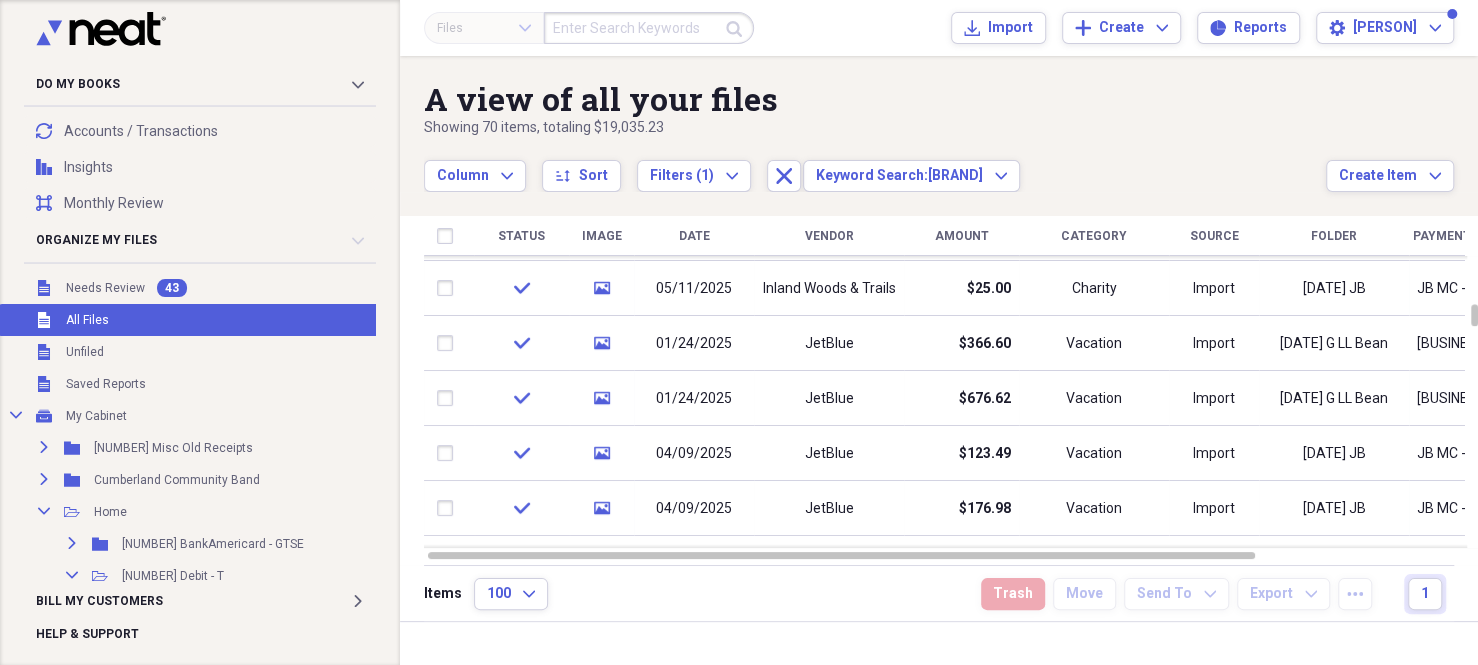click on "Date" at bounding box center [694, 236] 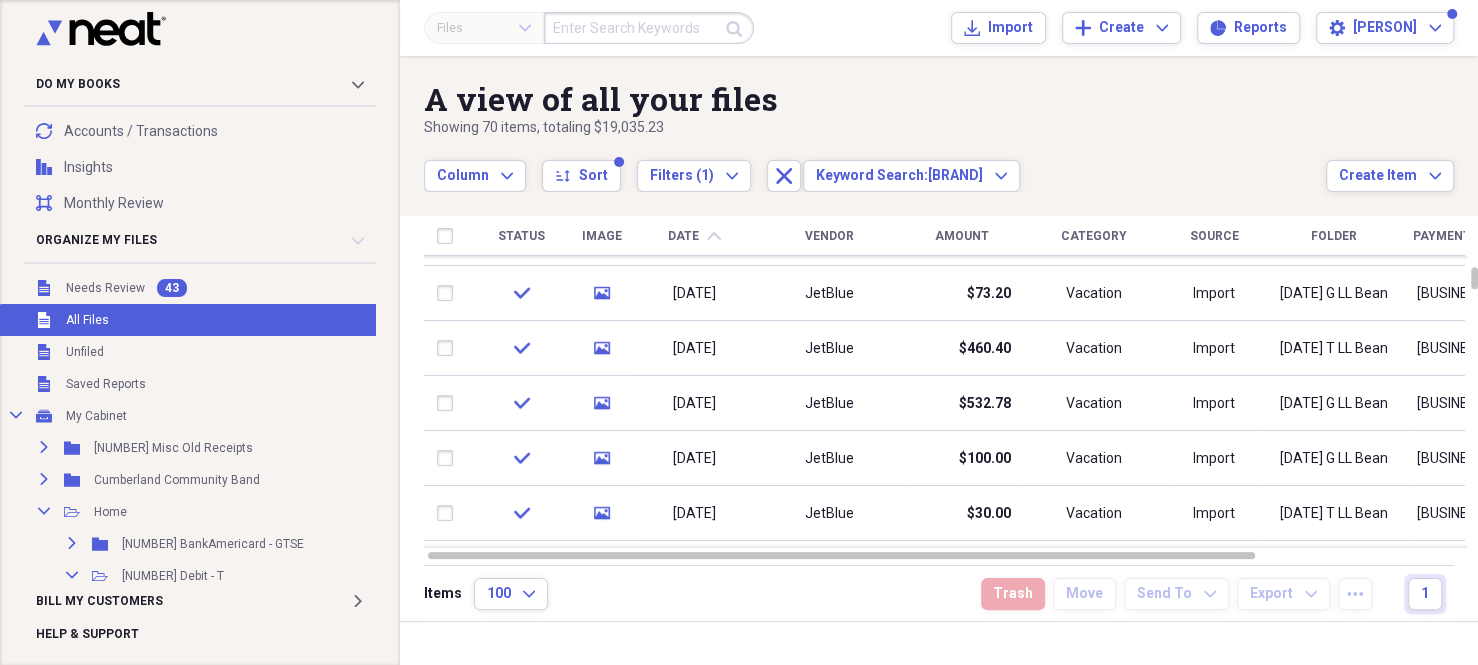 click on "chevron-up" 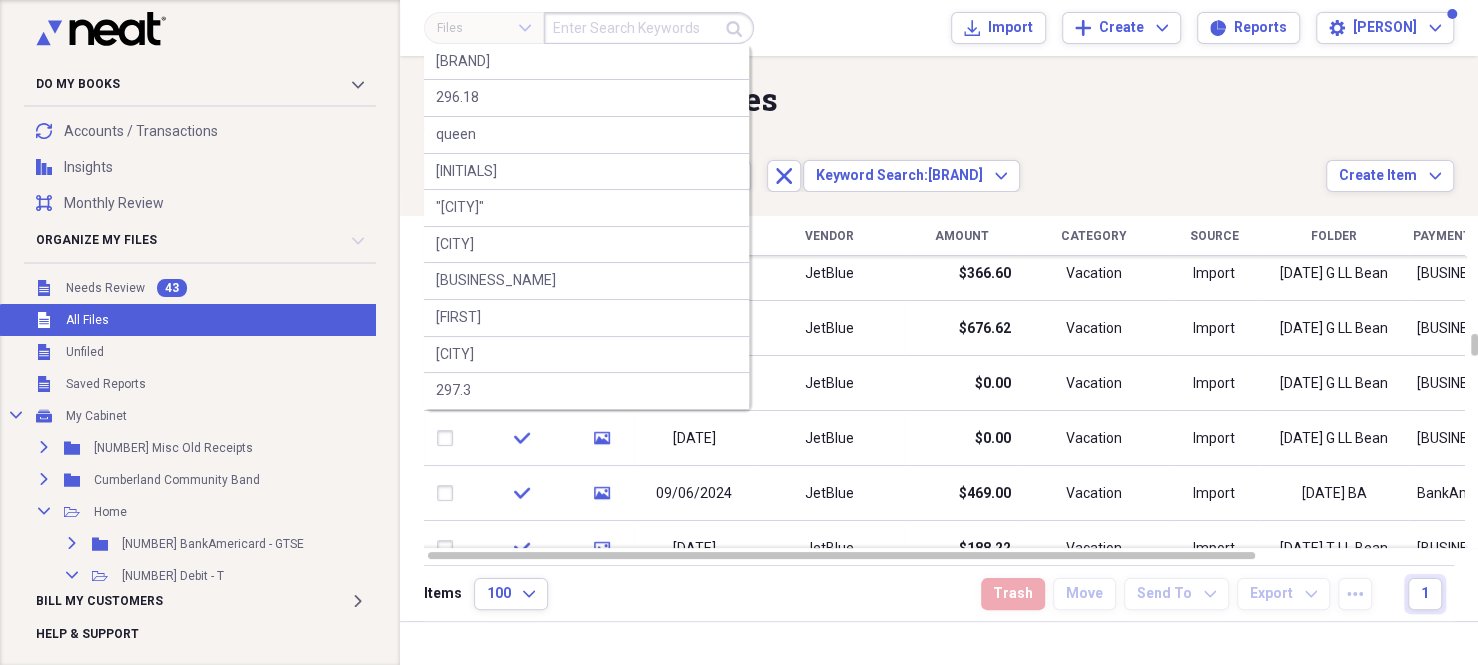 click at bounding box center [649, 28] 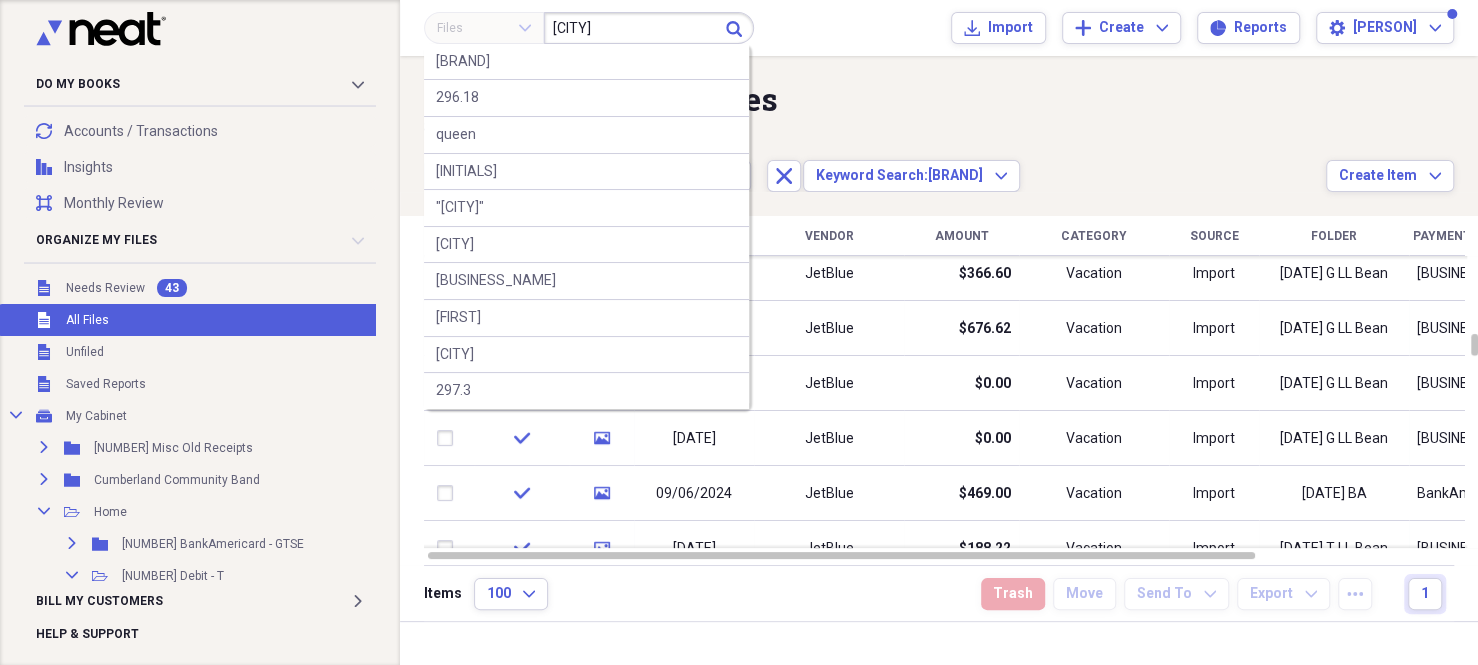 type on "[CITY]" 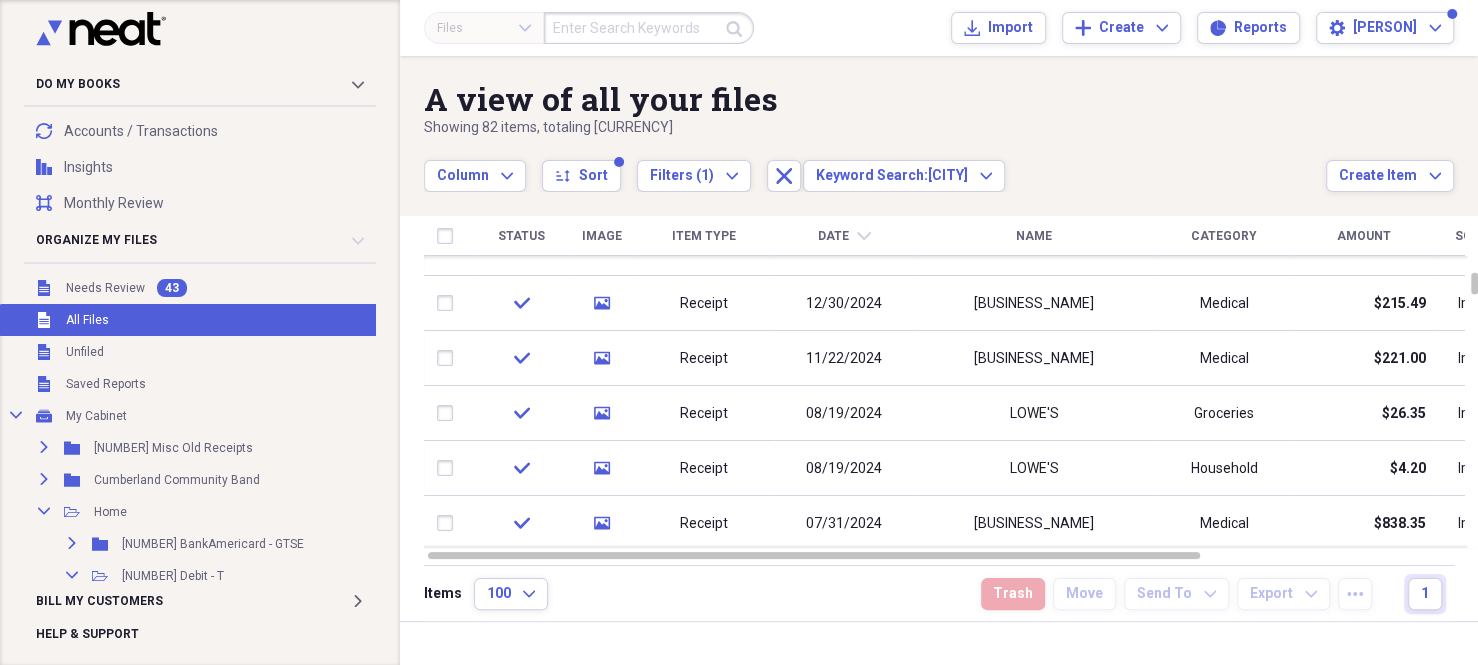 click at bounding box center [649, 28] 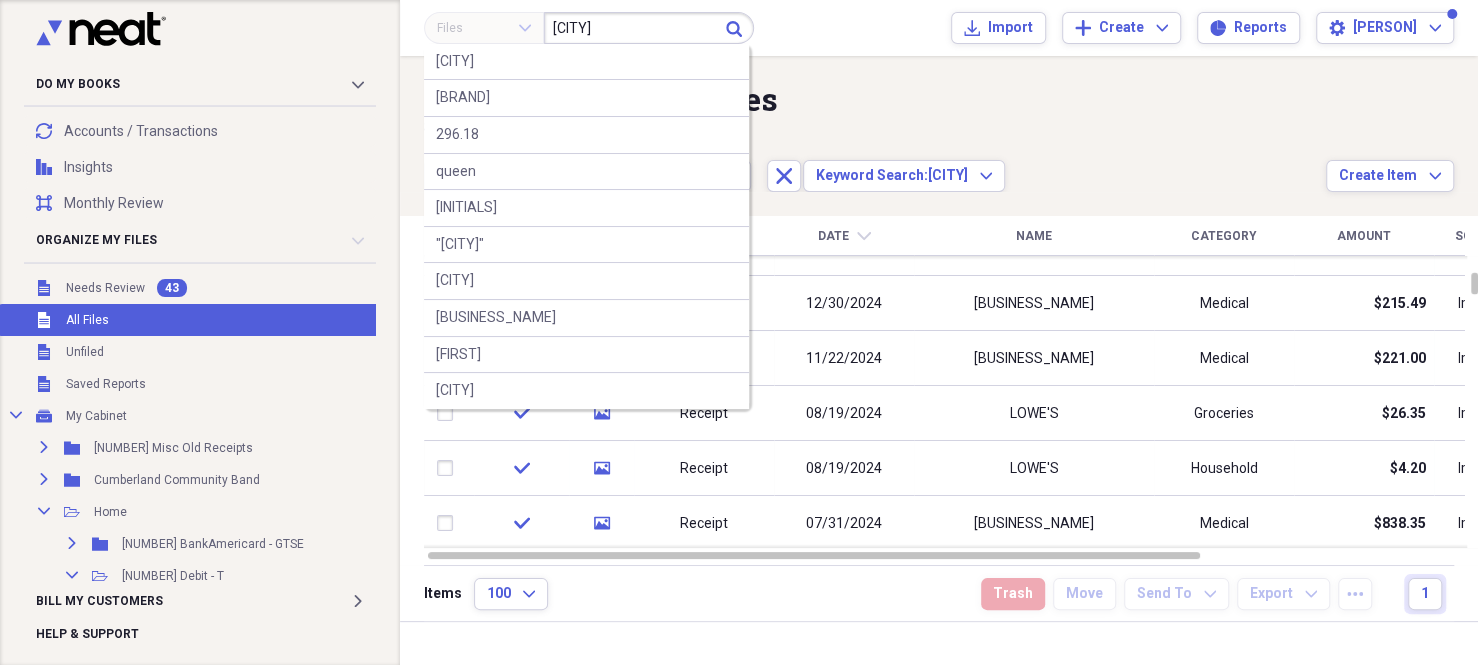 type on "[CITY]" 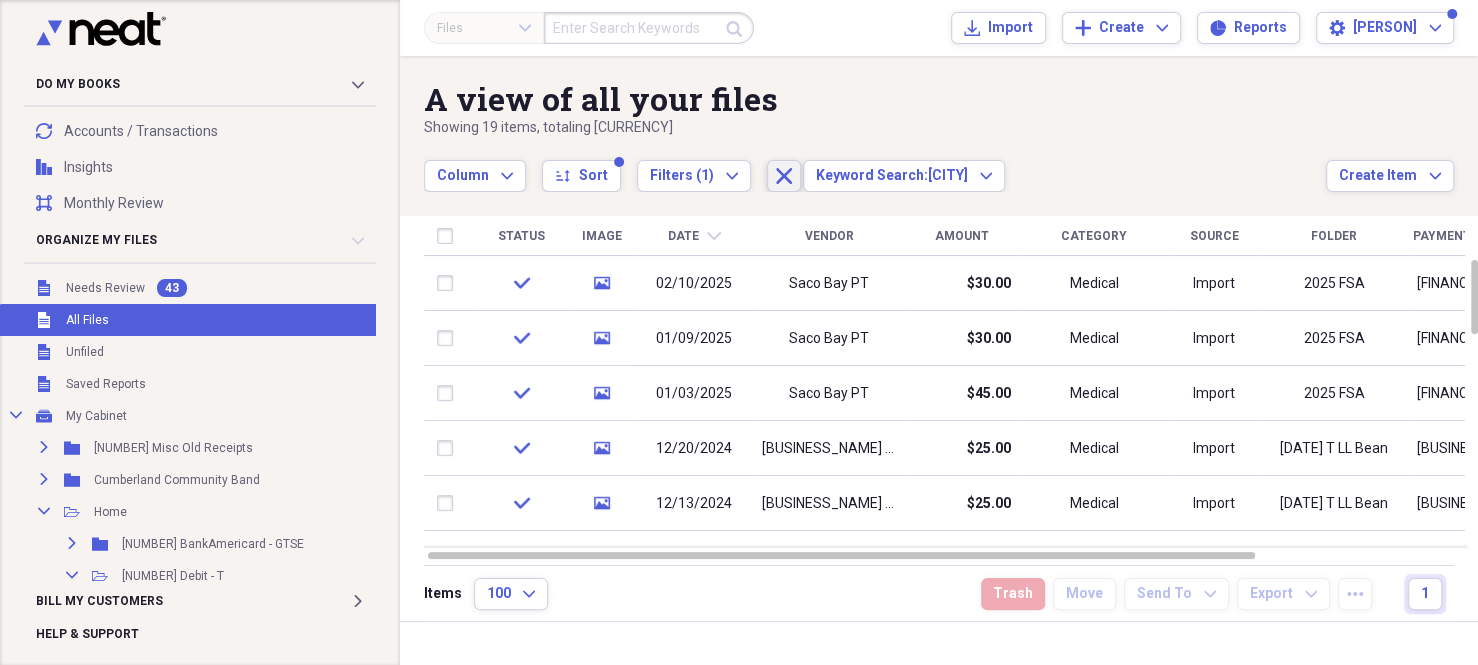 click 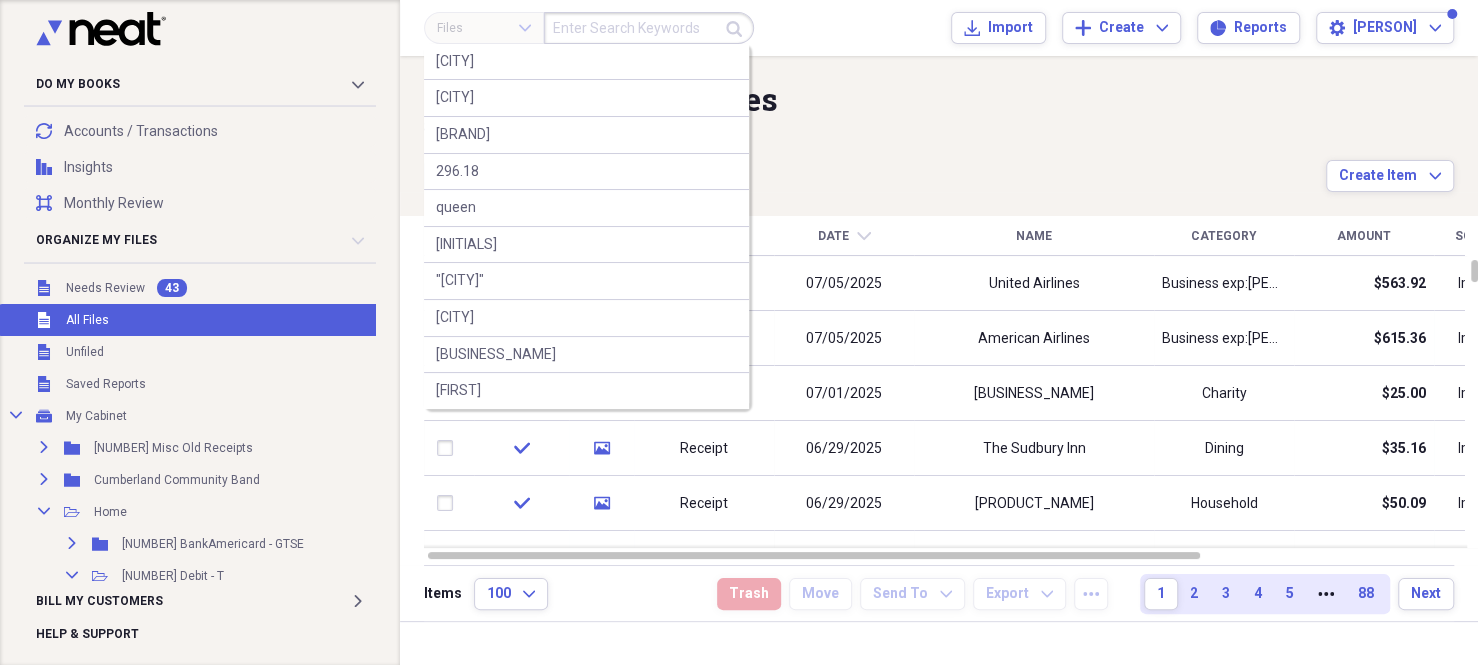 click at bounding box center [649, 28] 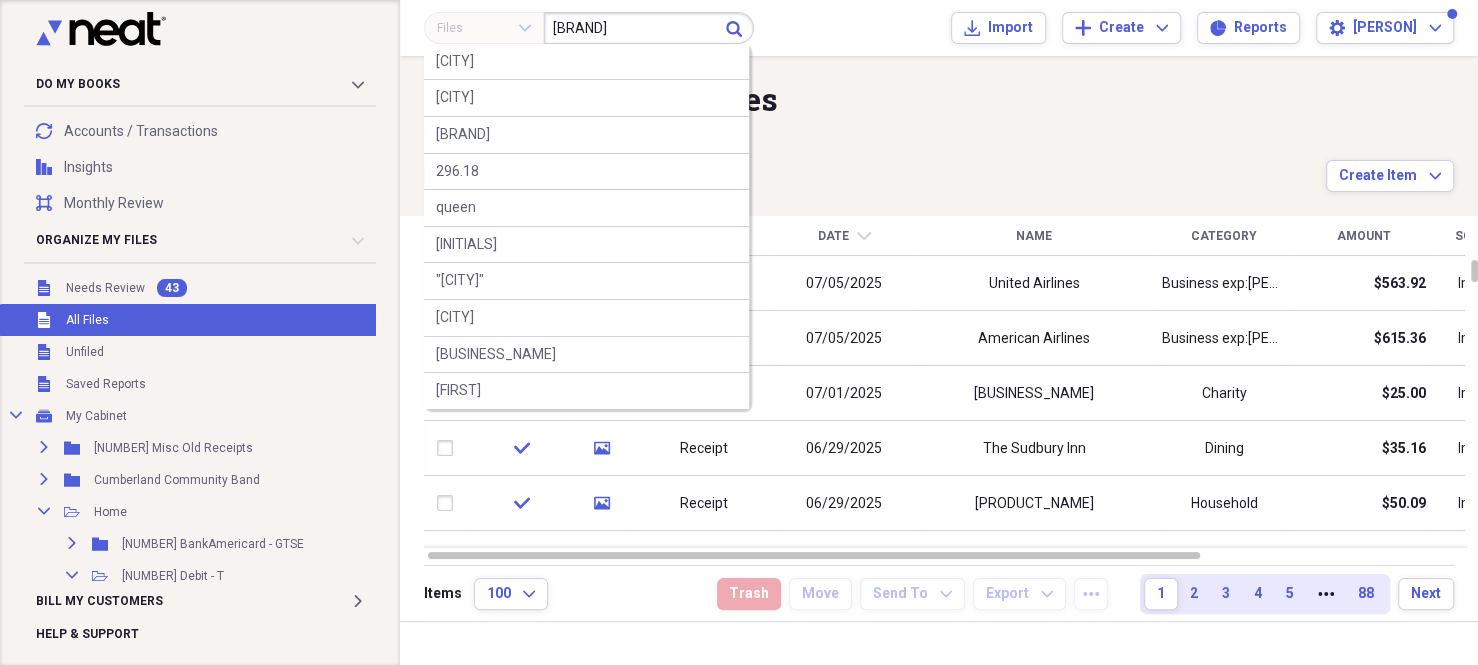 type on "[BRAND]" 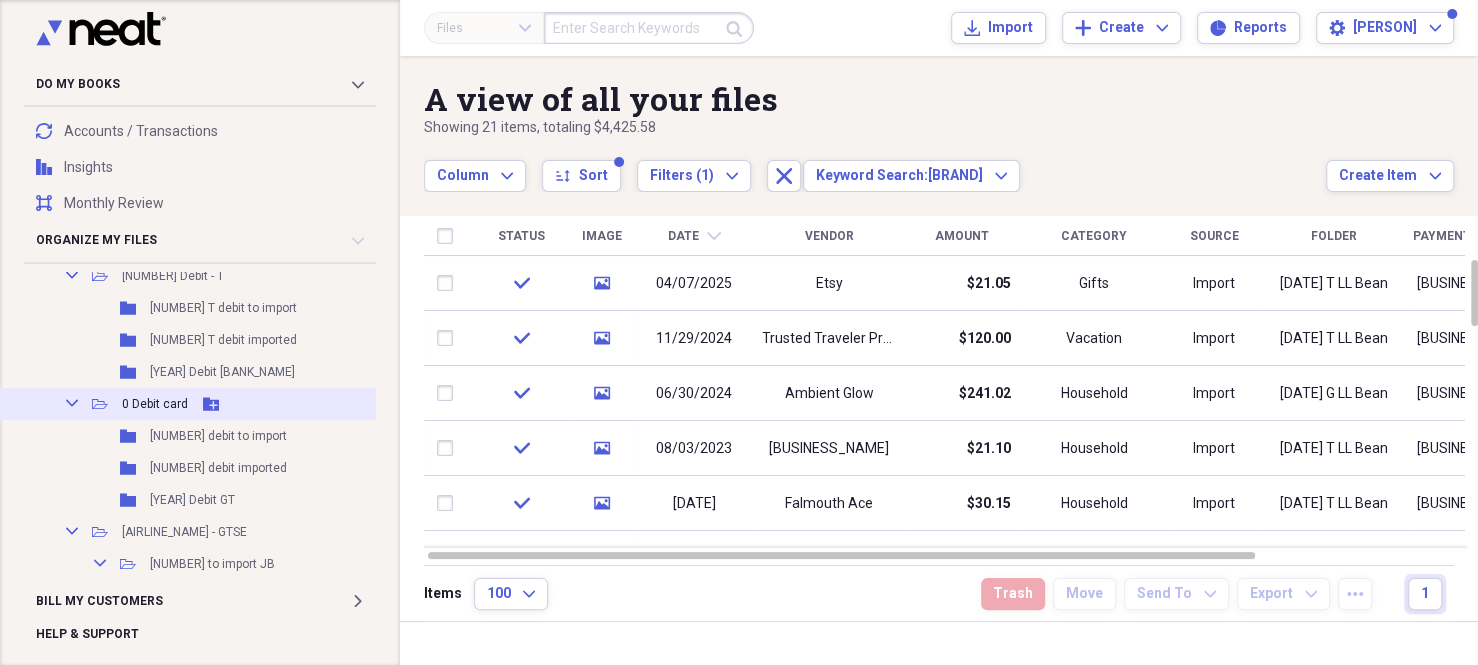 scroll, scrollTop: 200, scrollLeft: 0, axis: vertical 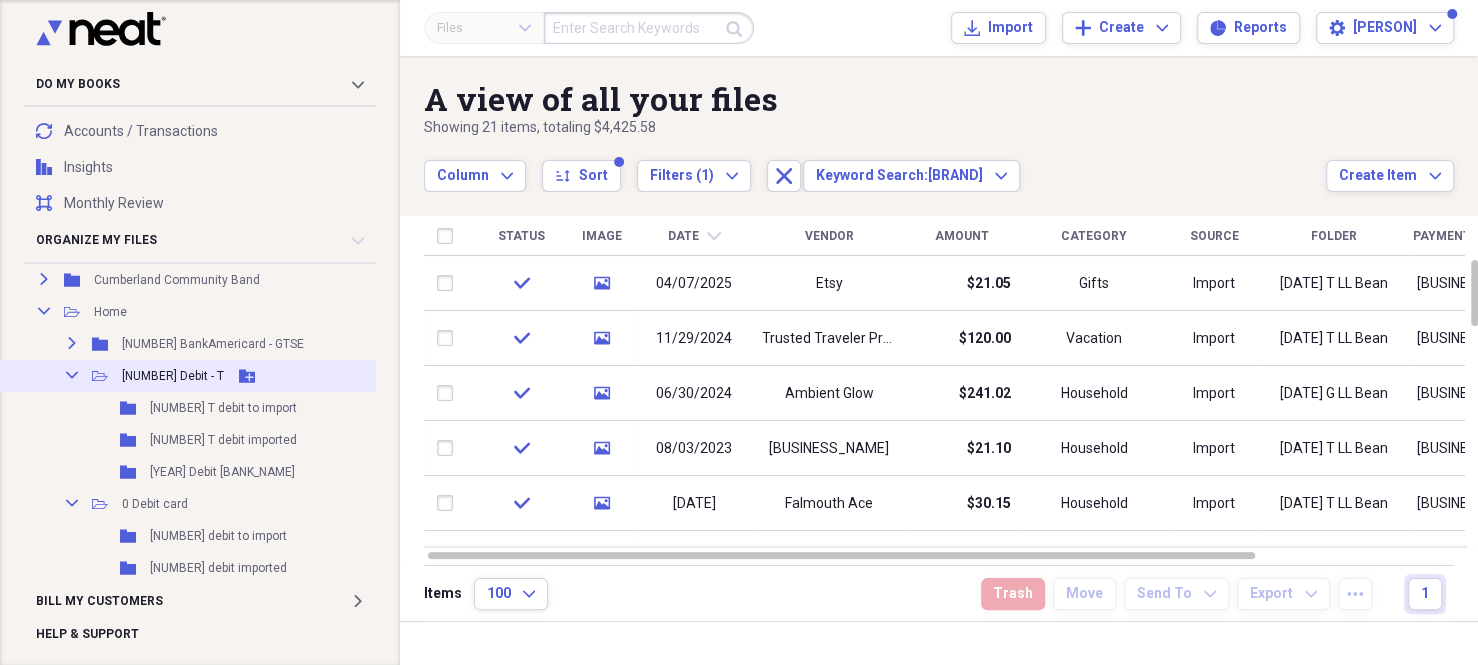 click on "Collapse" 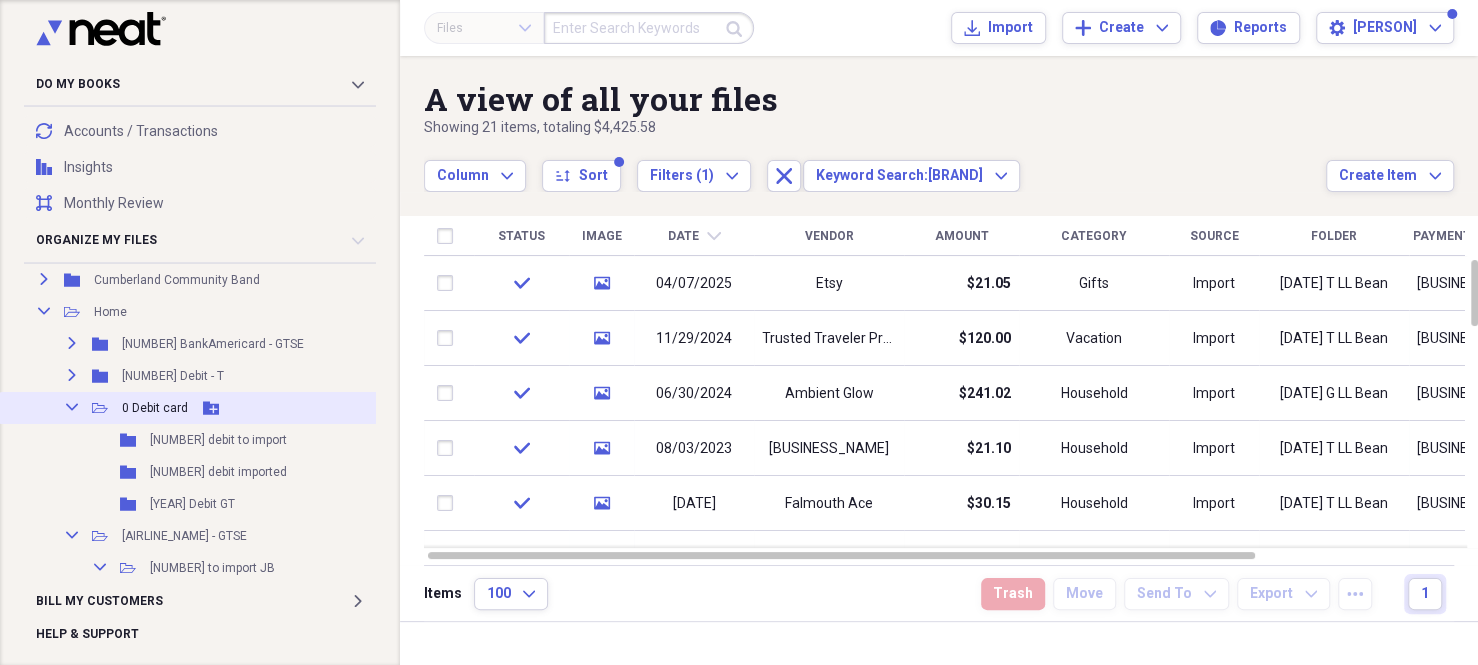 click on "Collapse" 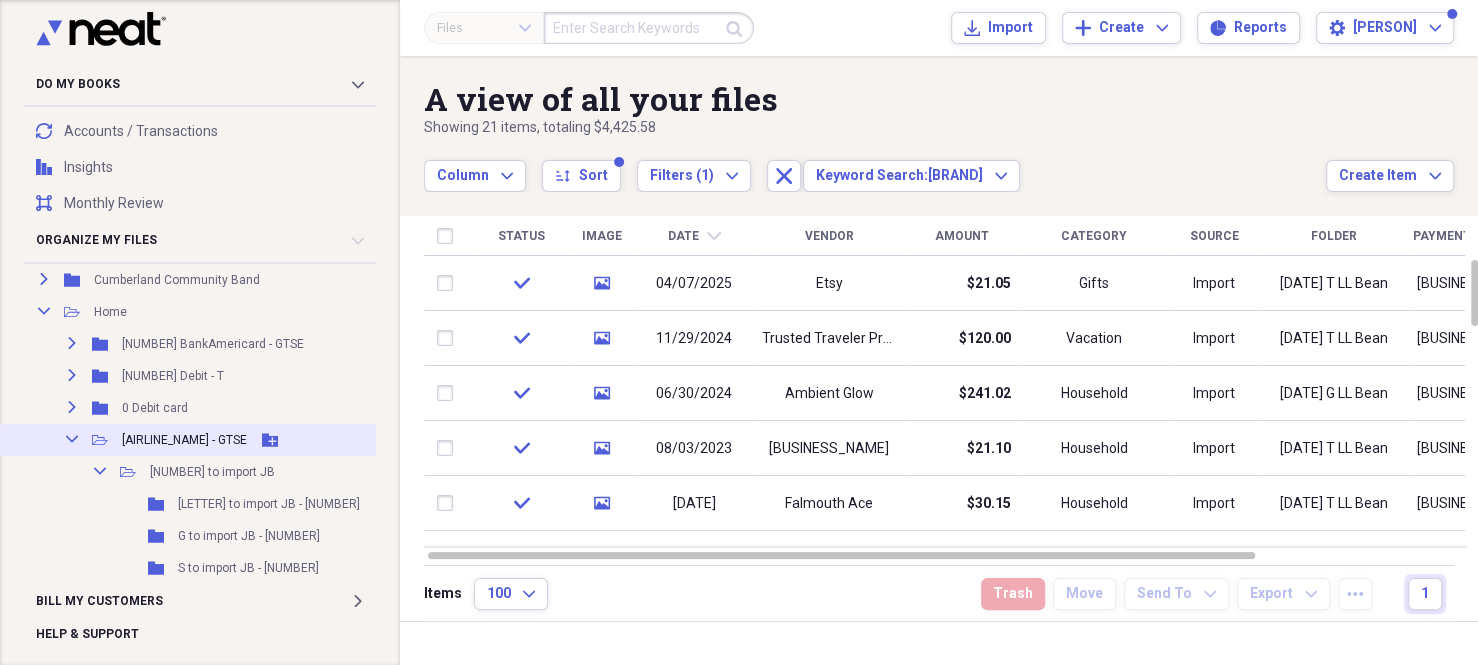 click on "Collapse" 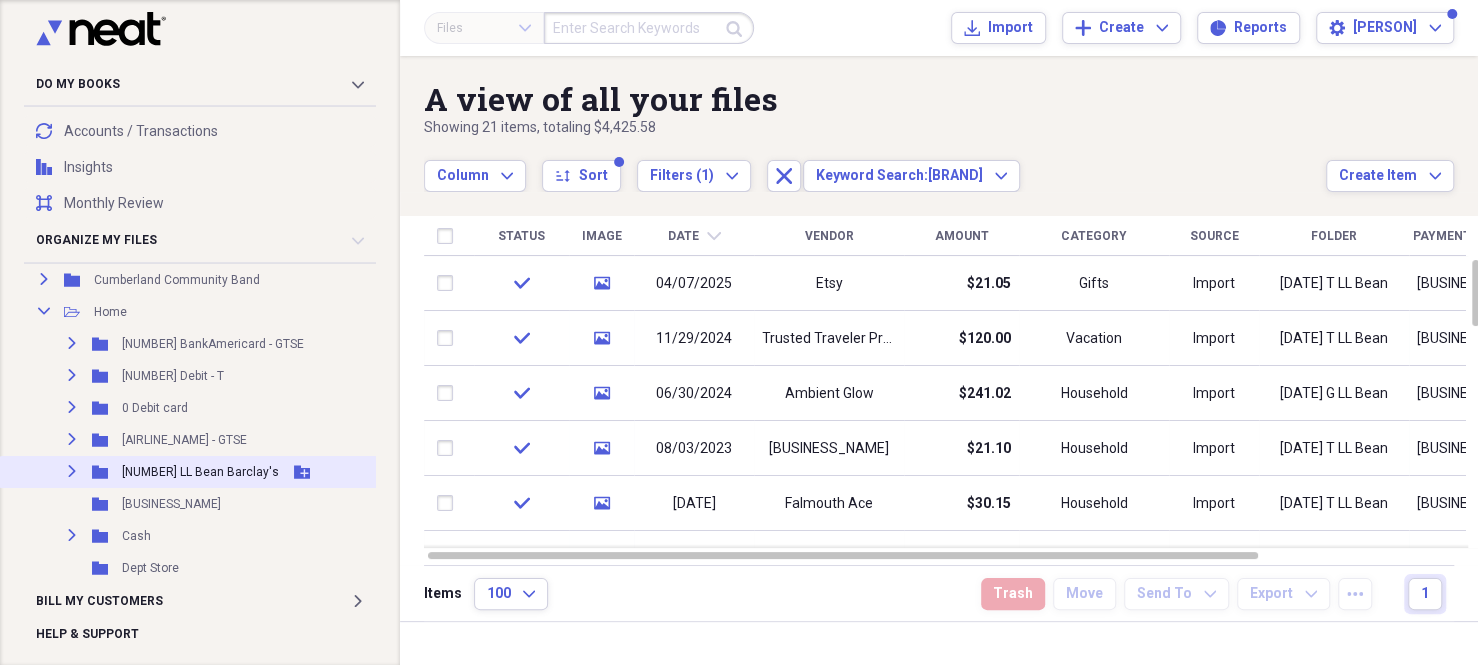 click on "Expand" 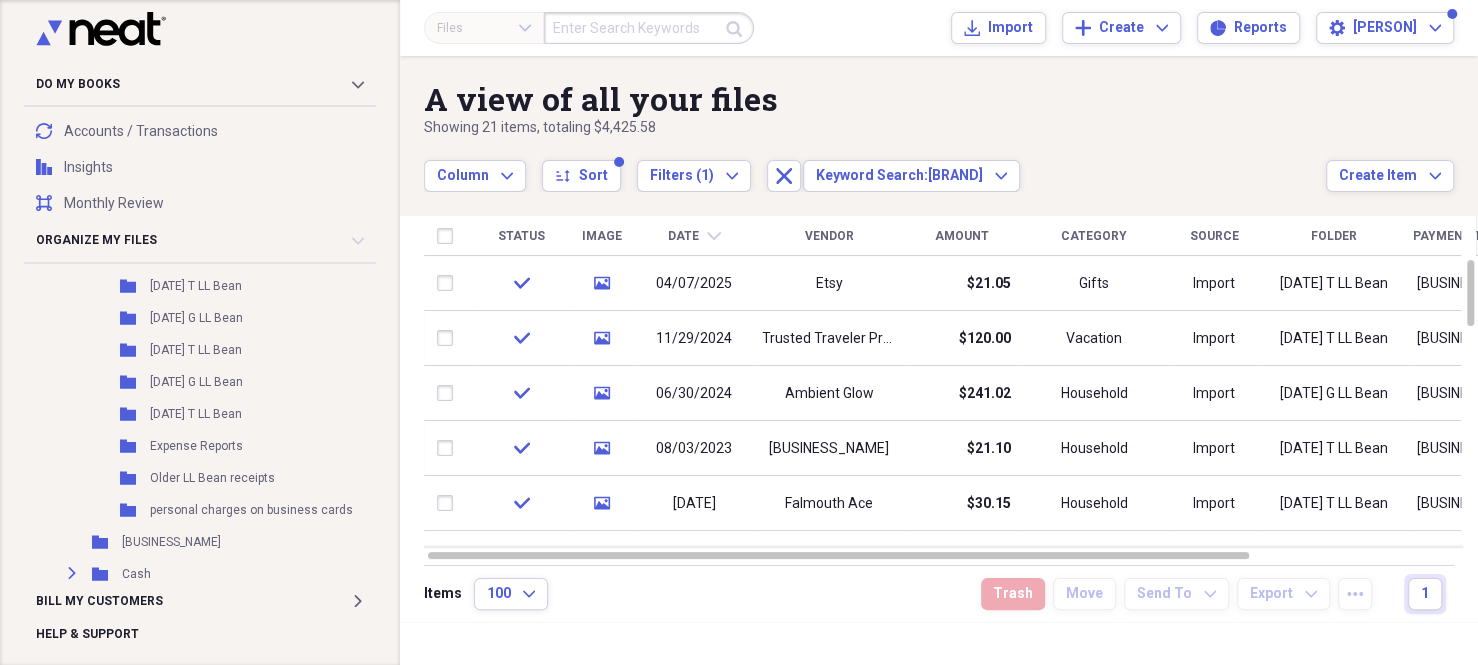 scroll, scrollTop: 1100, scrollLeft: 0, axis: vertical 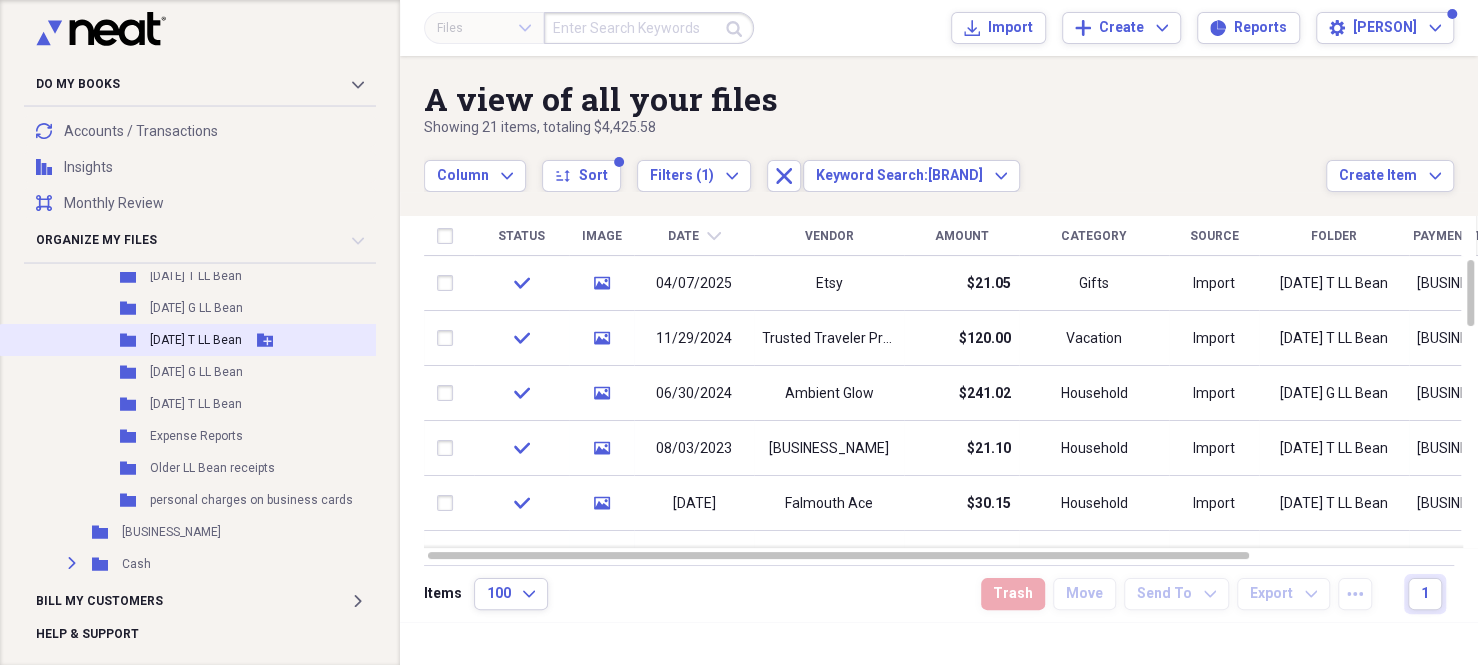 click on "[DATE] T LL Bean" at bounding box center (196, 340) 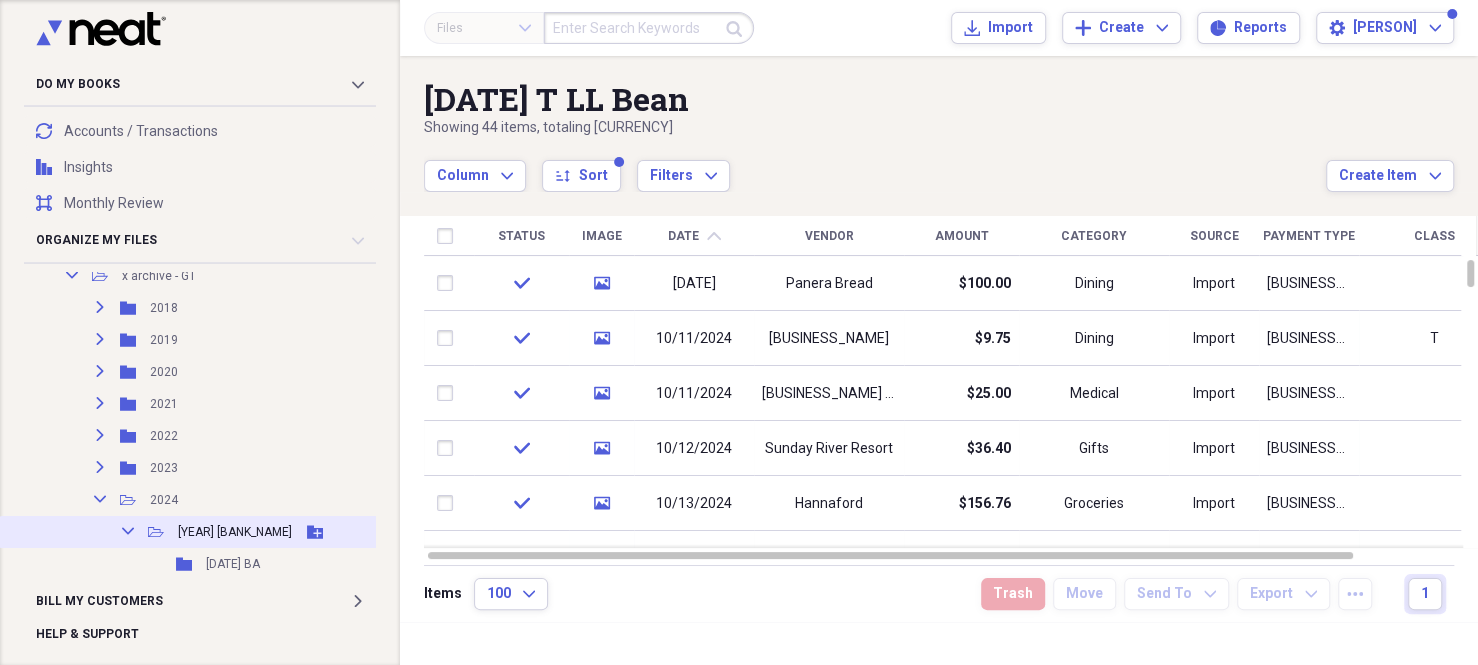 scroll, scrollTop: 1500, scrollLeft: 0, axis: vertical 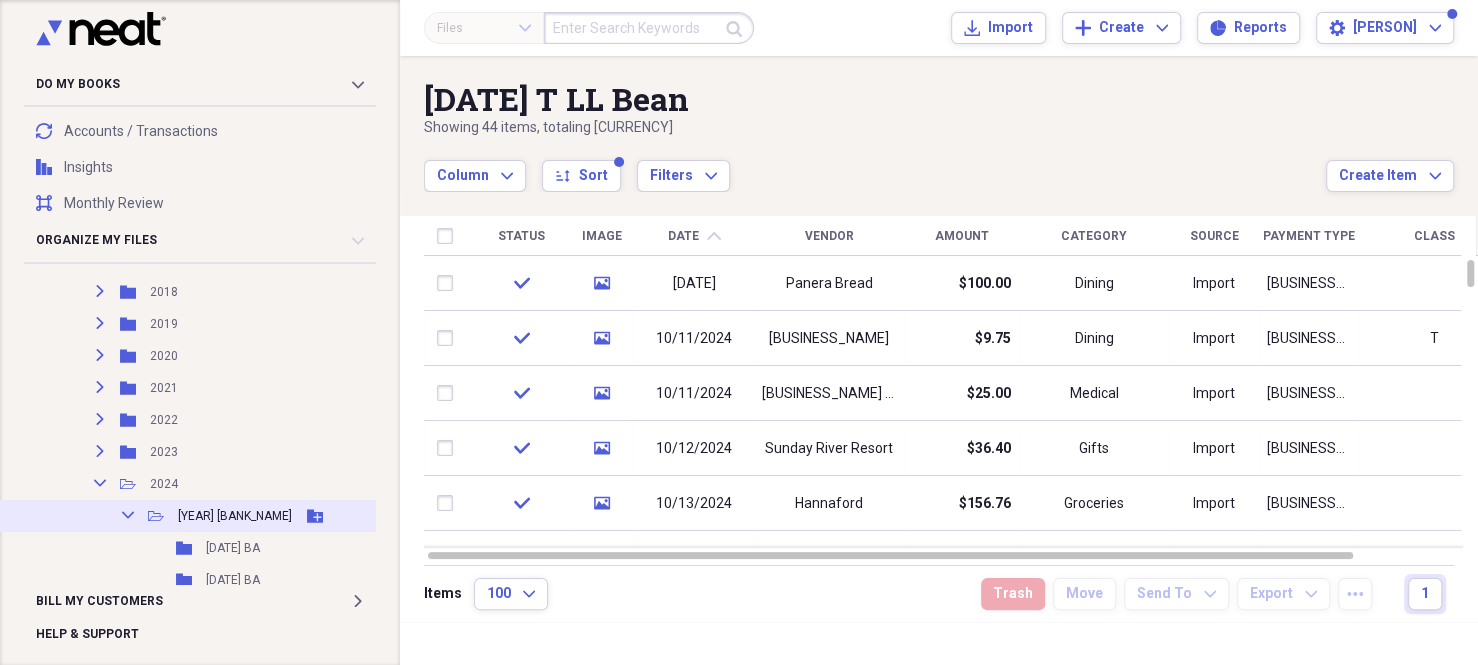 click on "Collapse" 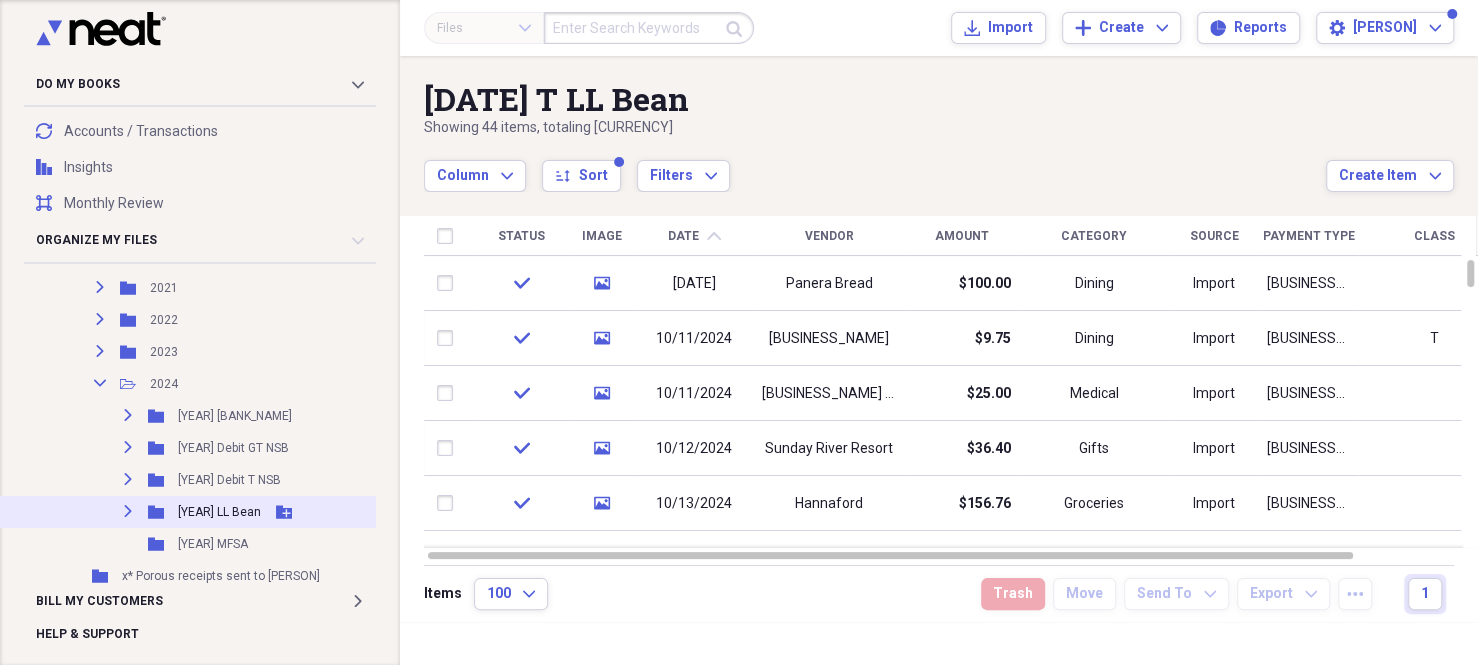 scroll, scrollTop: 1700, scrollLeft: 0, axis: vertical 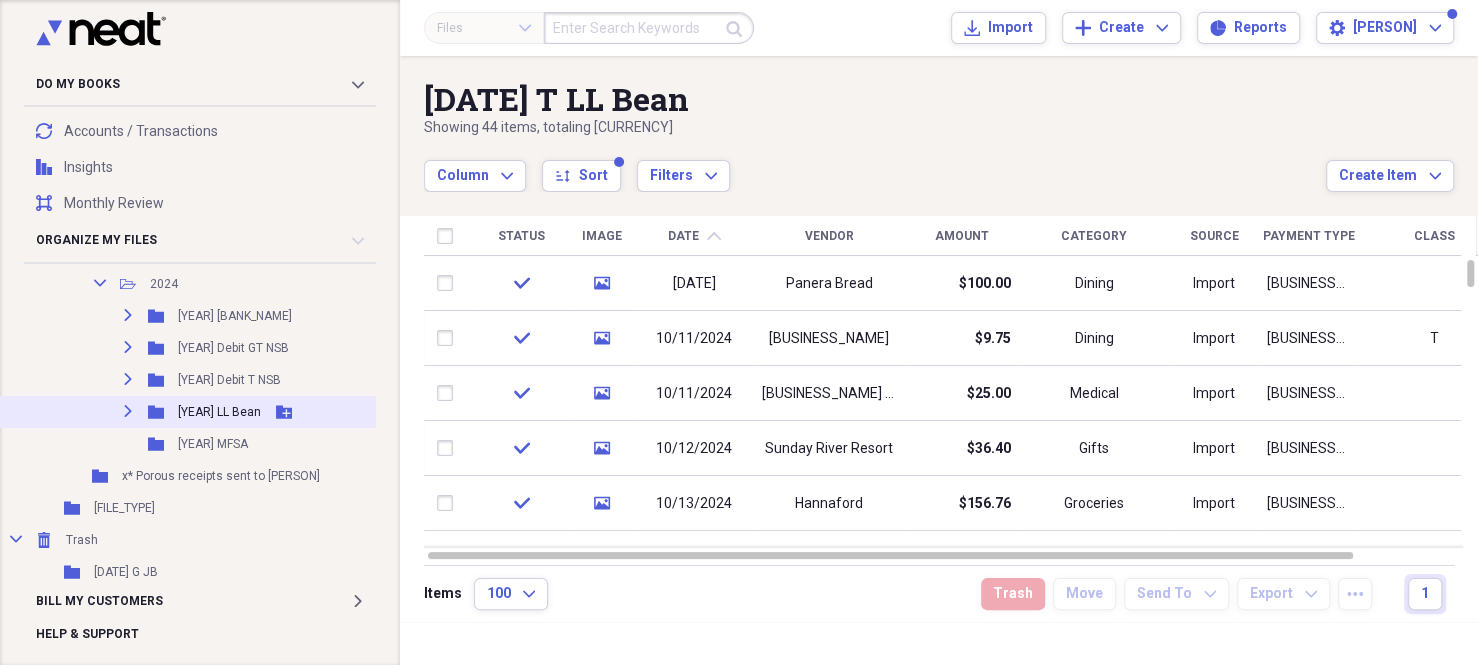 click 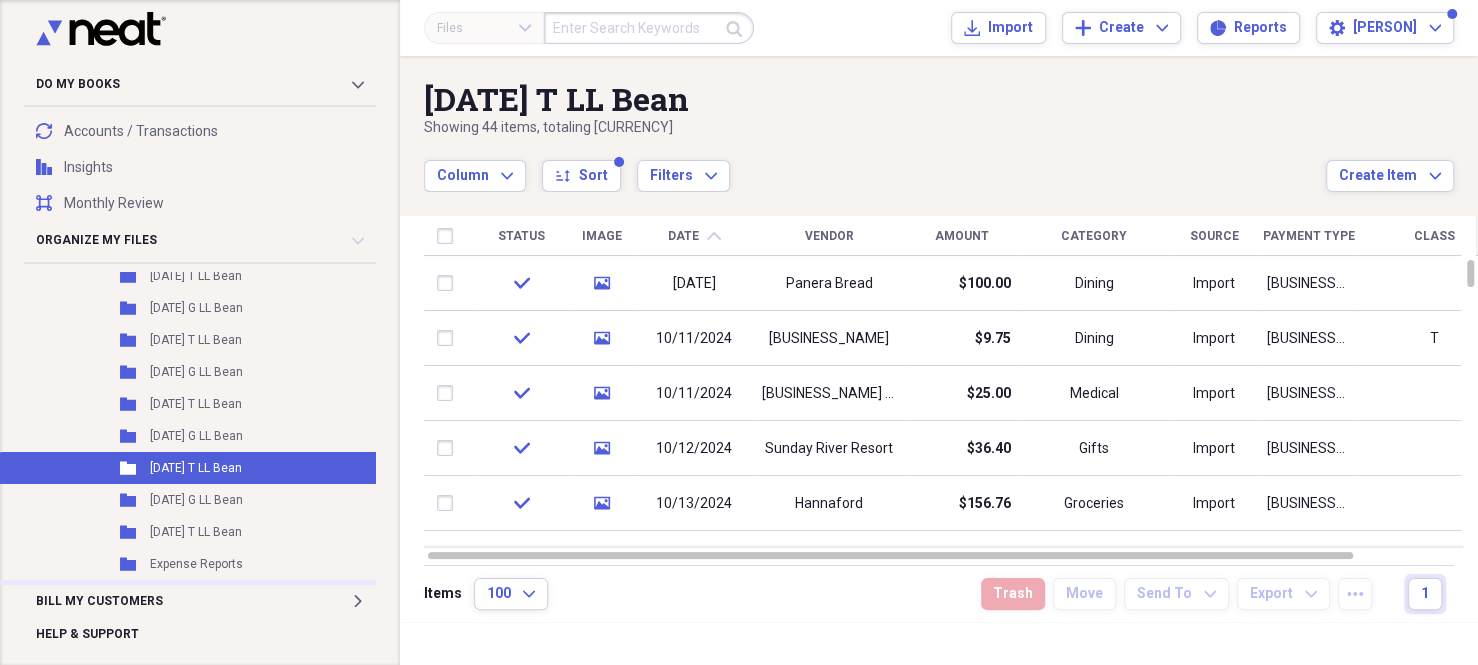 scroll, scrollTop: 1000, scrollLeft: 0, axis: vertical 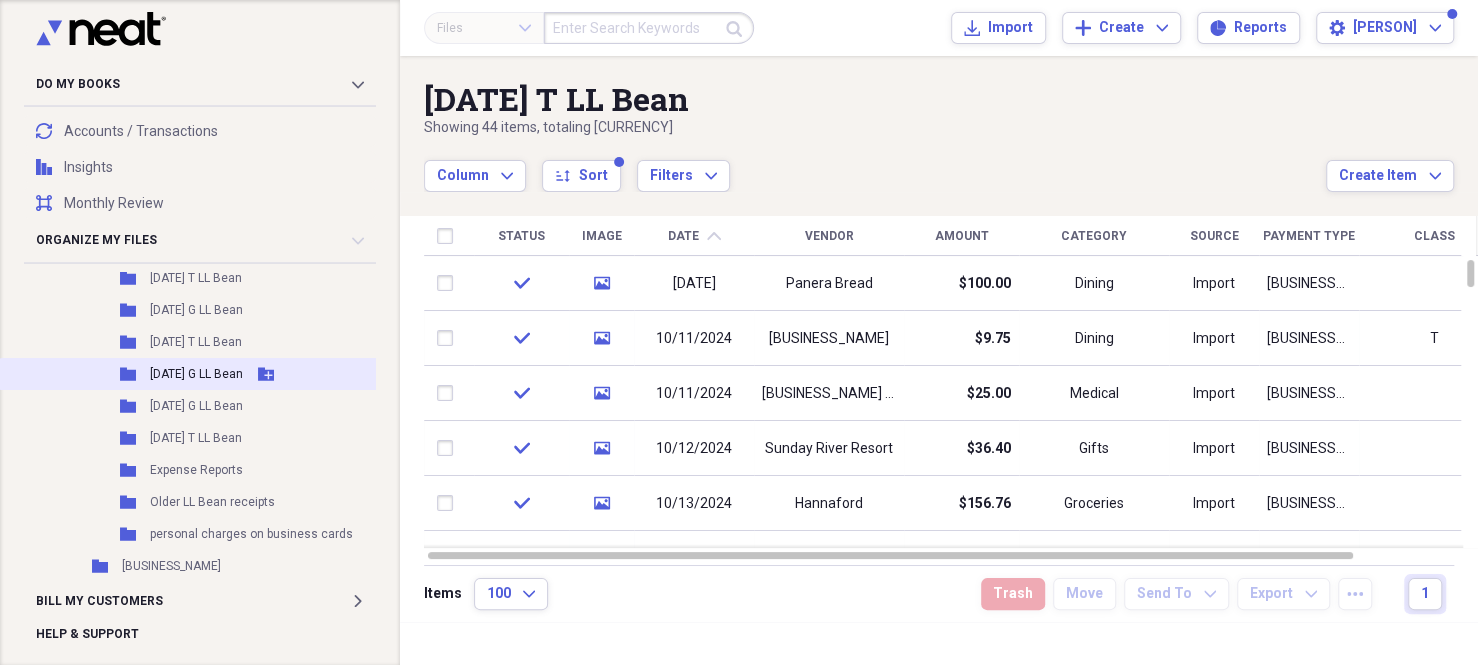 click on "[DATE] G LL Bean" at bounding box center [196, 374] 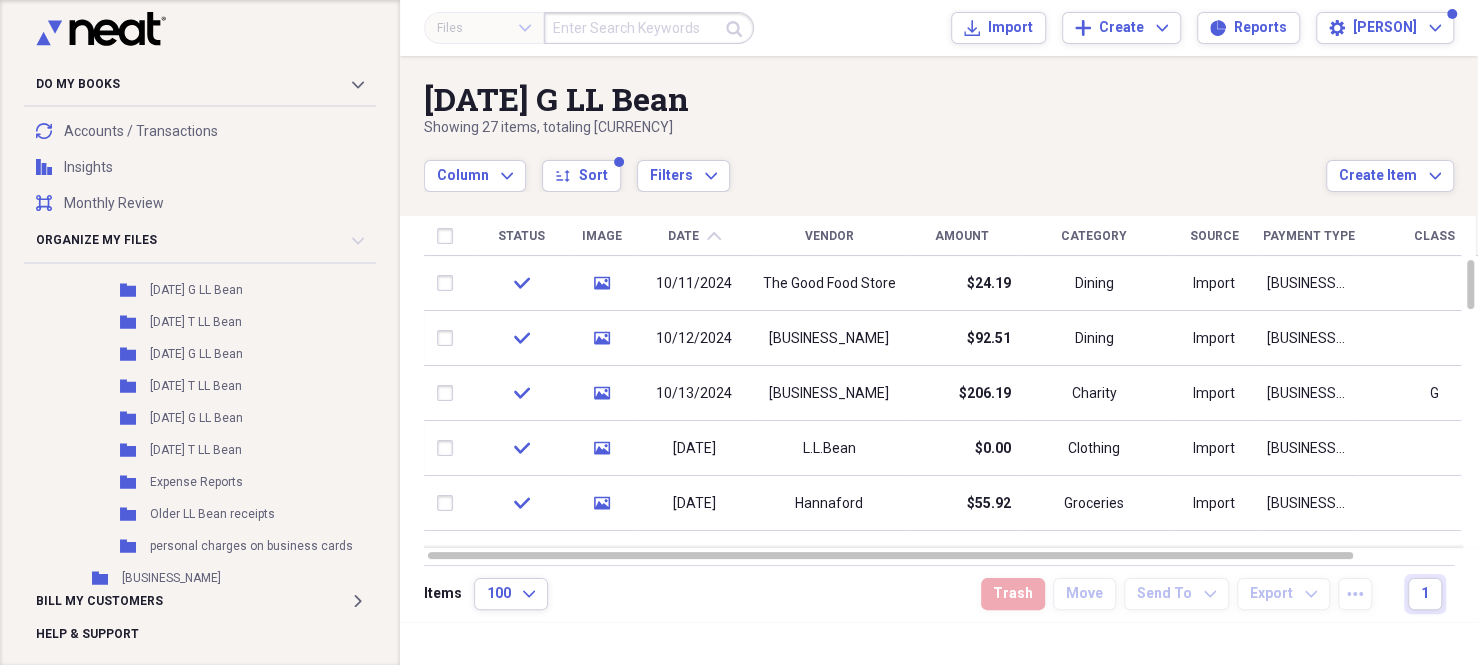 scroll, scrollTop: 1023, scrollLeft: 0, axis: vertical 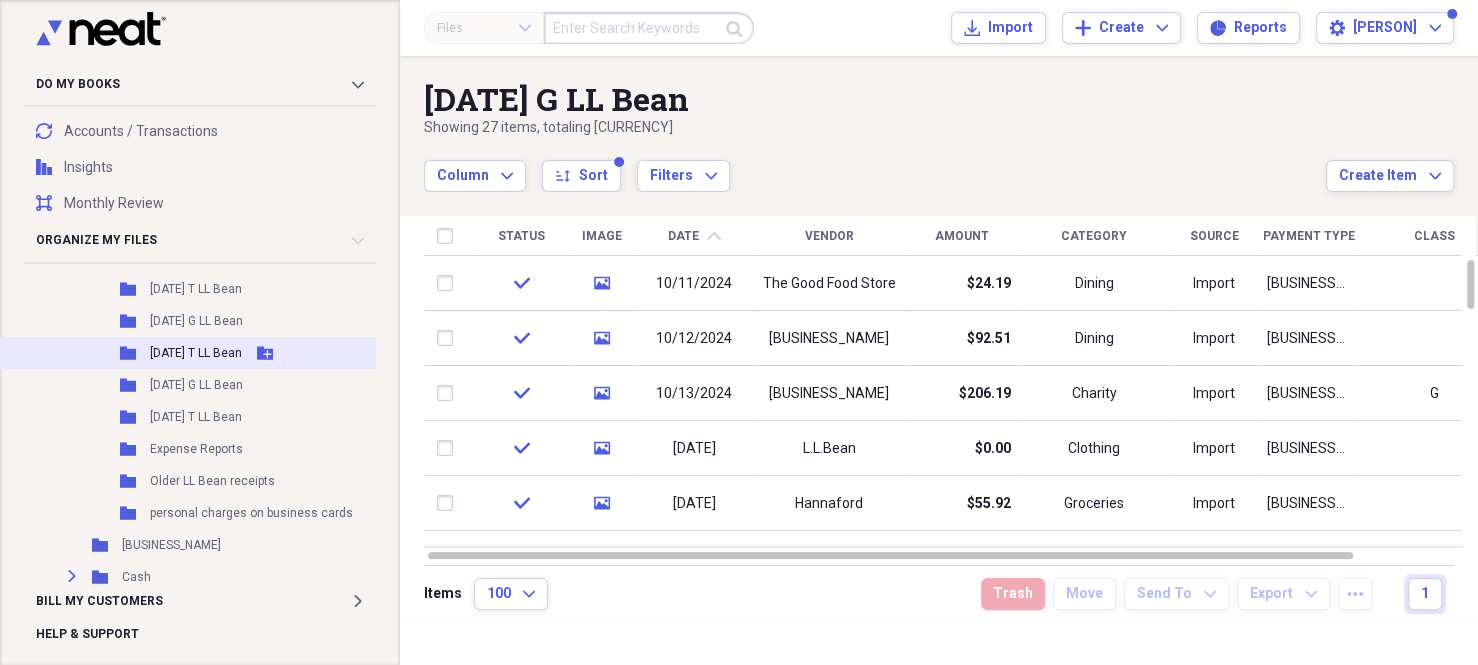 click on "[DATE] T LL Bean" at bounding box center (196, 353) 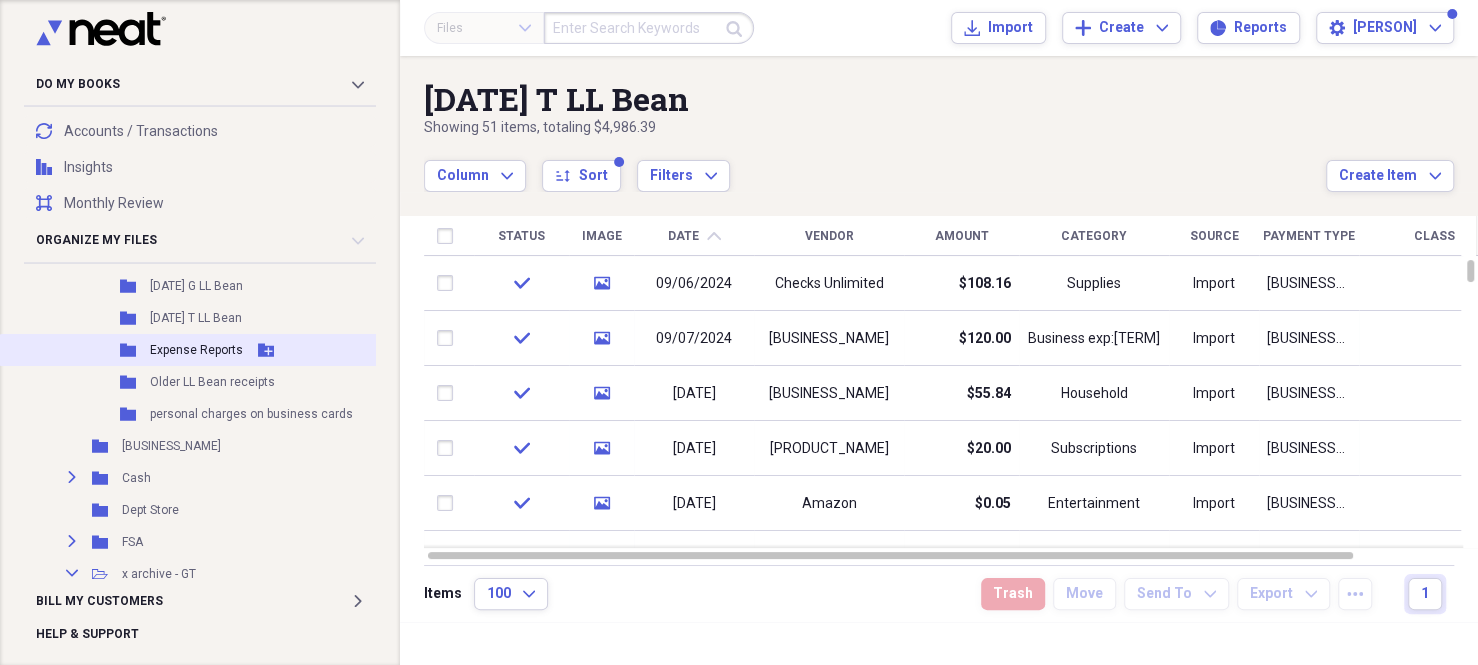 scroll, scrollTop: 990, scrollLeft: 0, axis: vertical 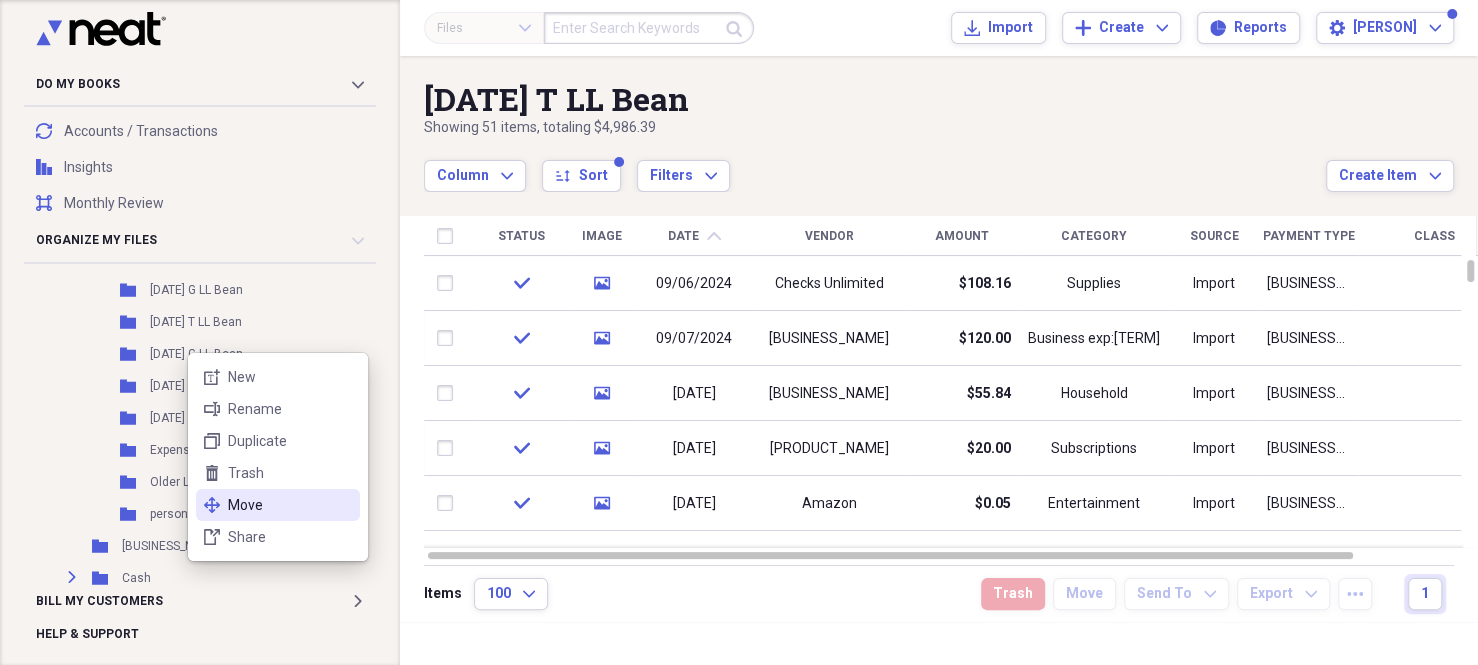 click on "Move" at bounding box center (290, 505) 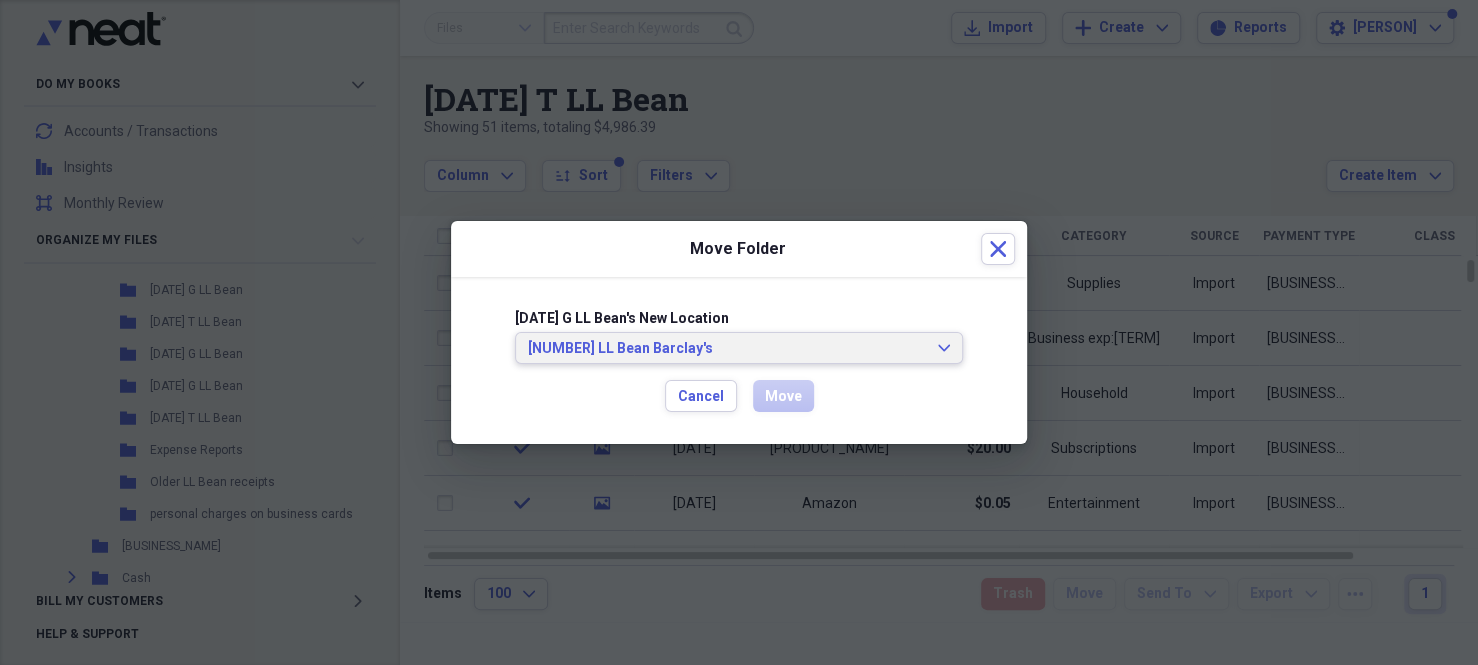 click on "[NUMBER] LL Bean Barclay's" at bounding box center [727, 349] 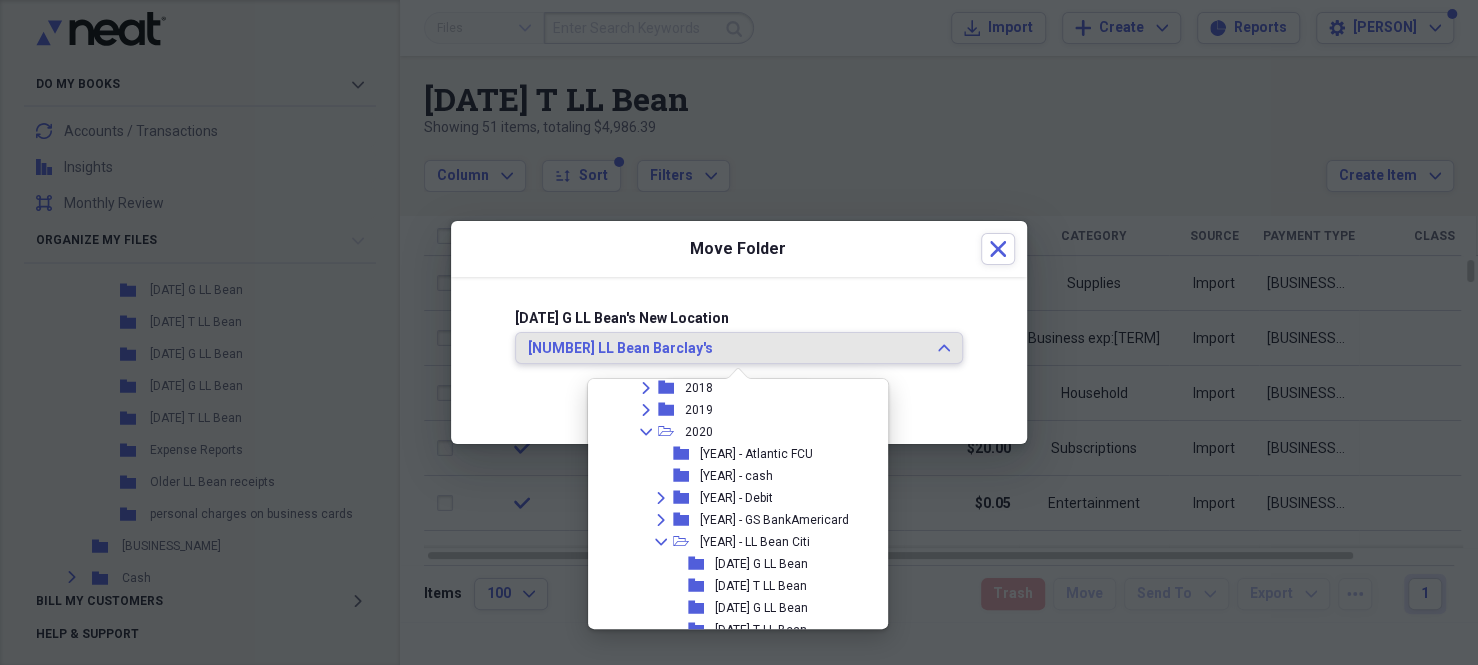 scroll, scrollTop: 1622, scrollLeft: 0, axis: vertical 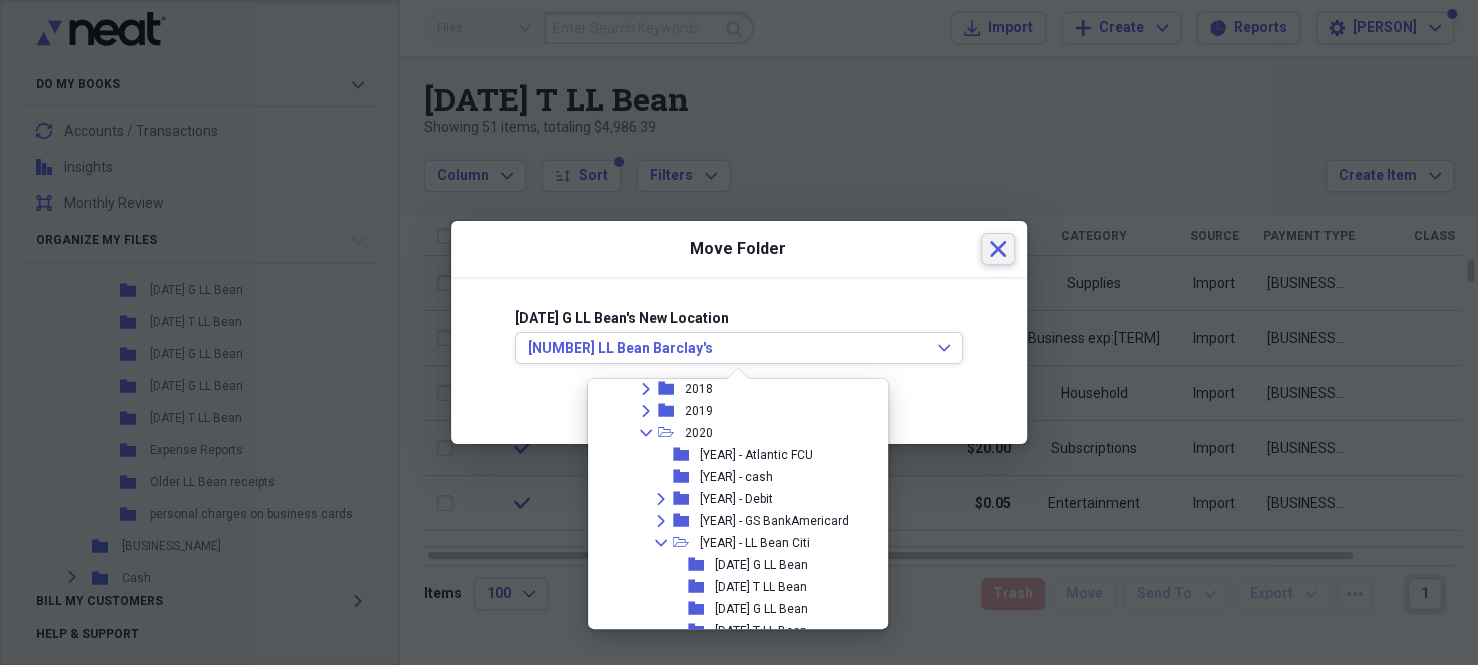 click 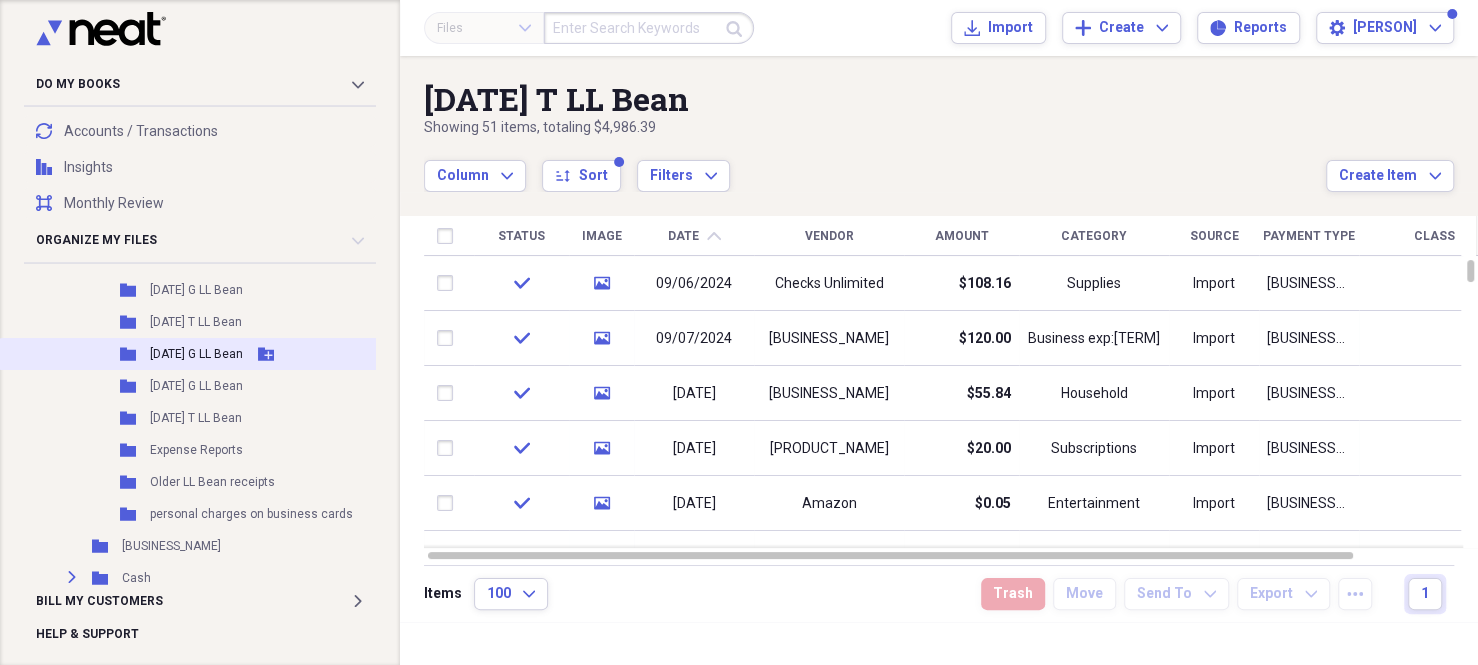click on "[DATE] G LL Bean" at bounding box center [196, 354] 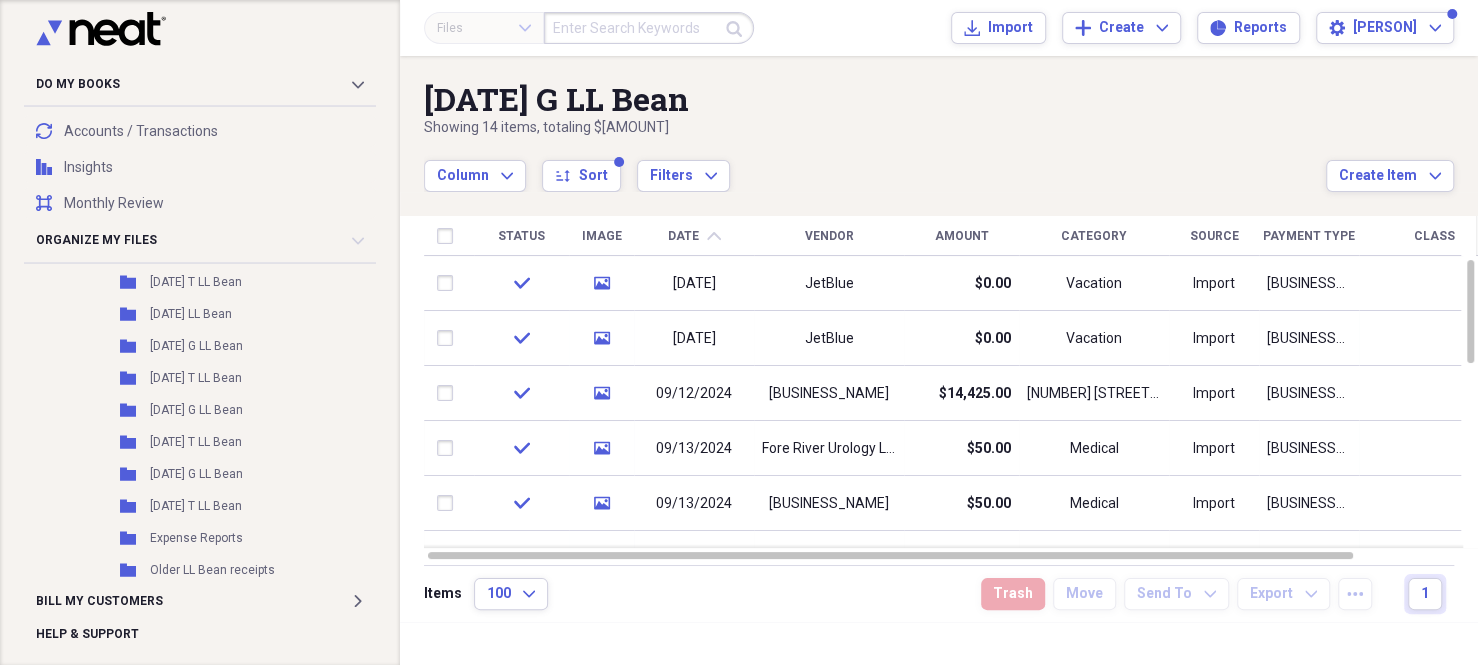scroll, scrollTop: 887, scrollLeft: 0, axis: vertical 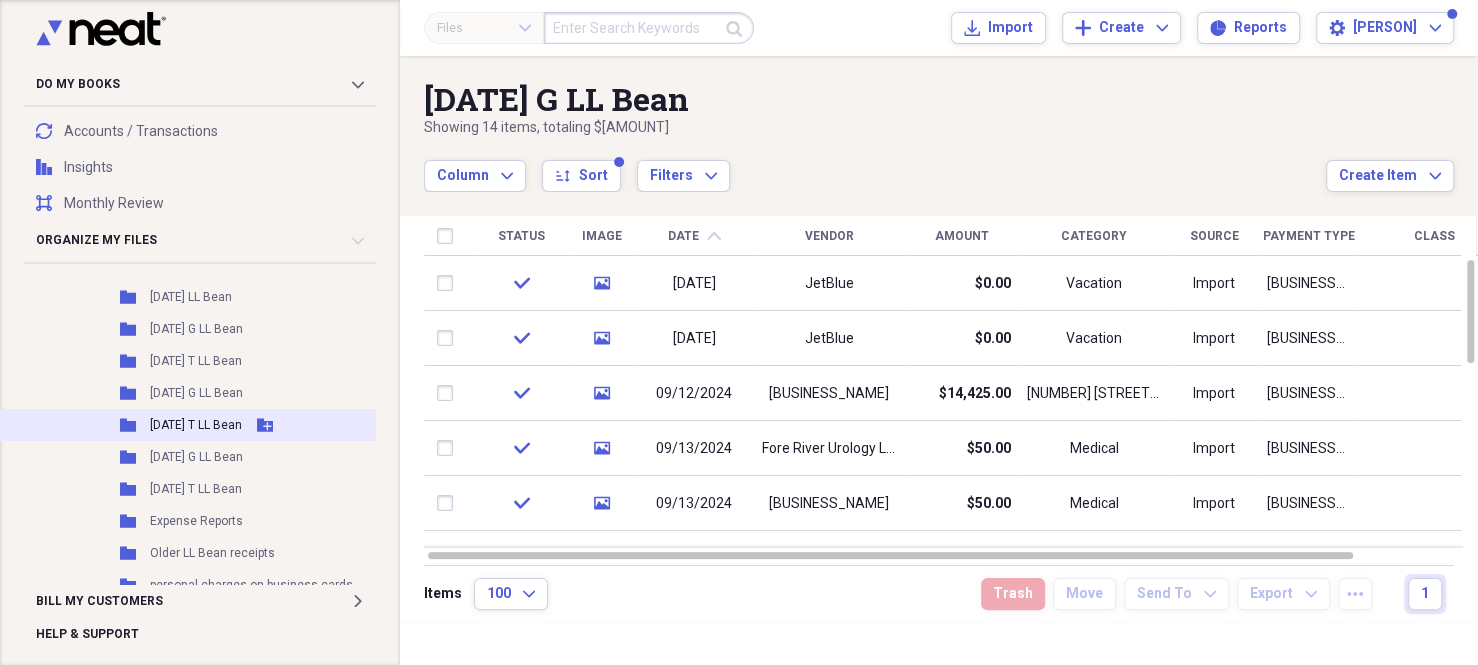 click on "[DATE] T LL Bean" at bounding box center [196, 425] 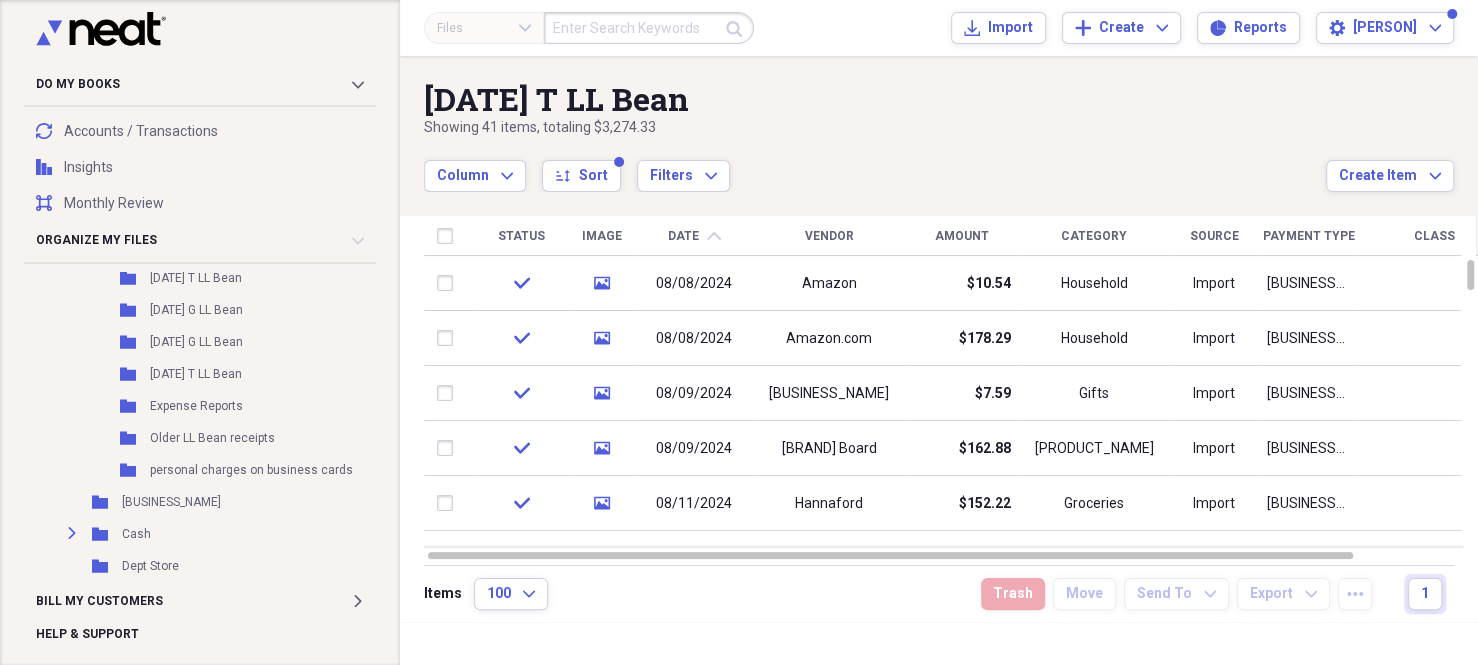 scroll, scrollTop: 893, scrollLeft: 0, axis: vertical 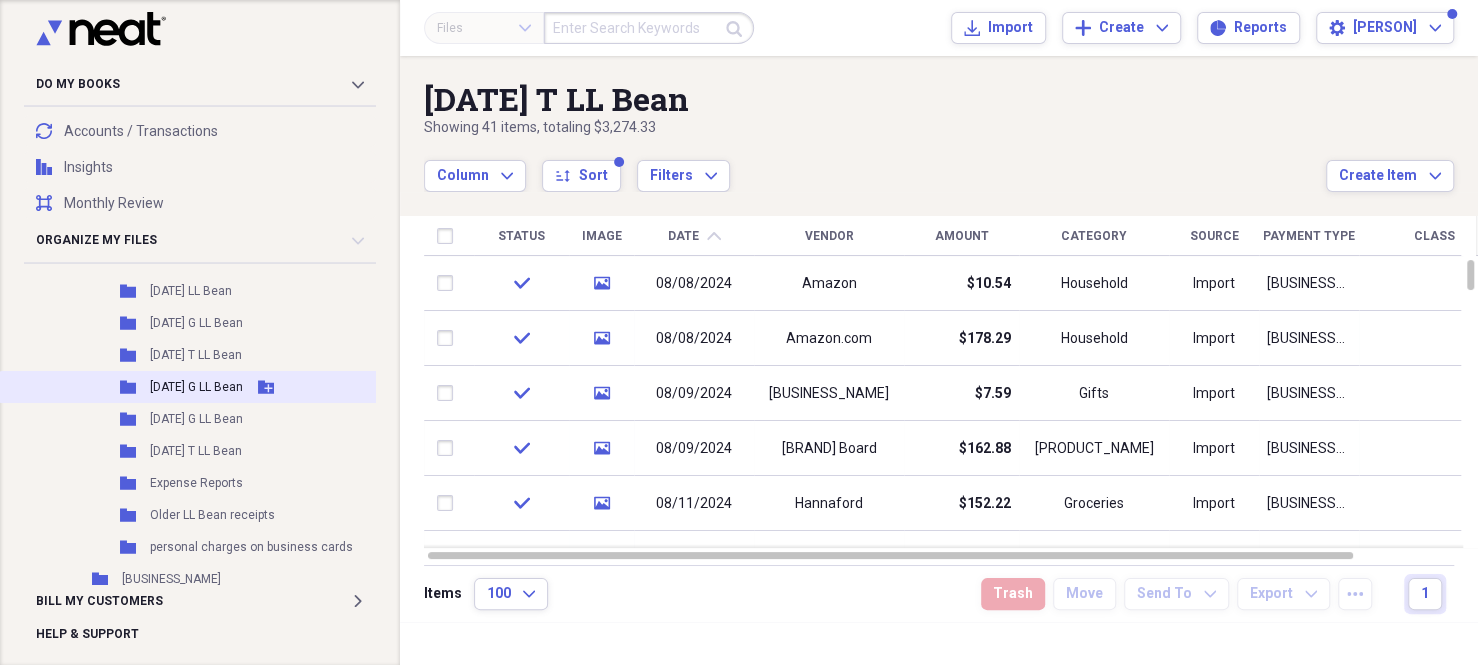 click on "[DATE] G LL Bean" at bounding box center (196, 387) 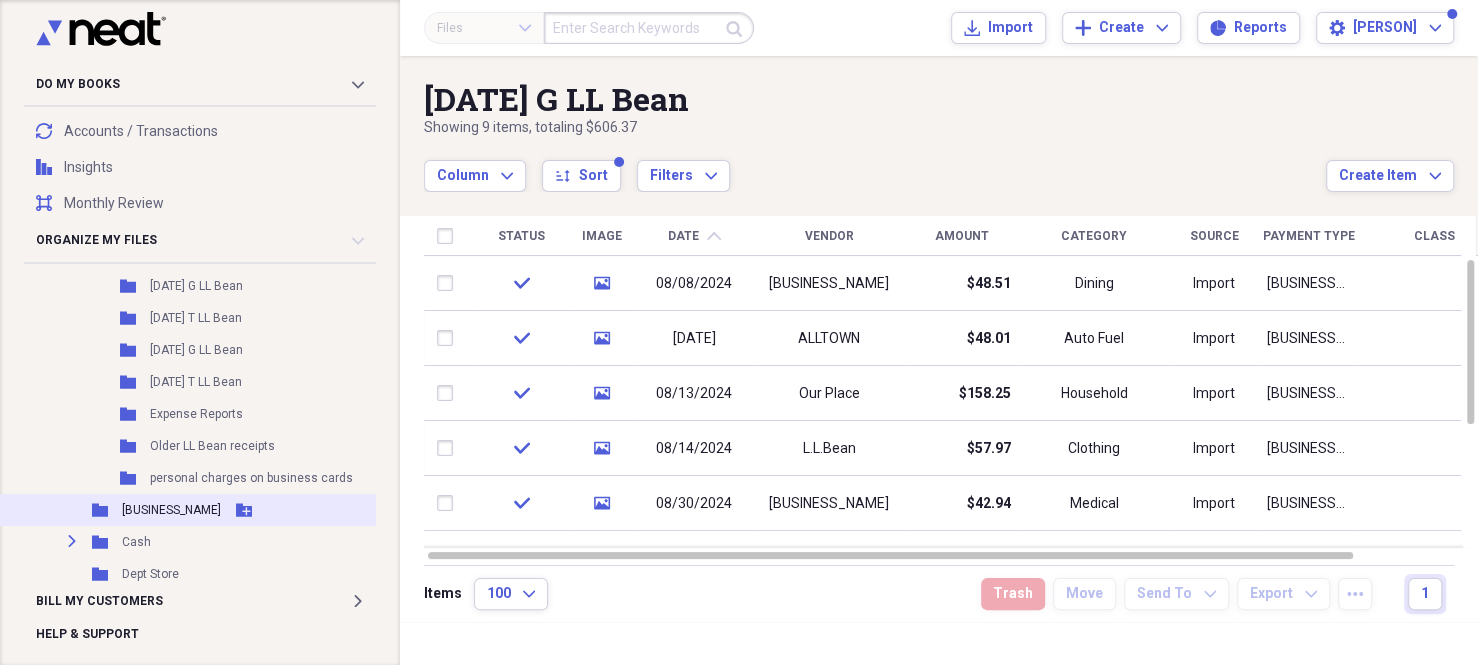 scroll, scrollTop: 903, scrollLeft: 0, axis: vertical 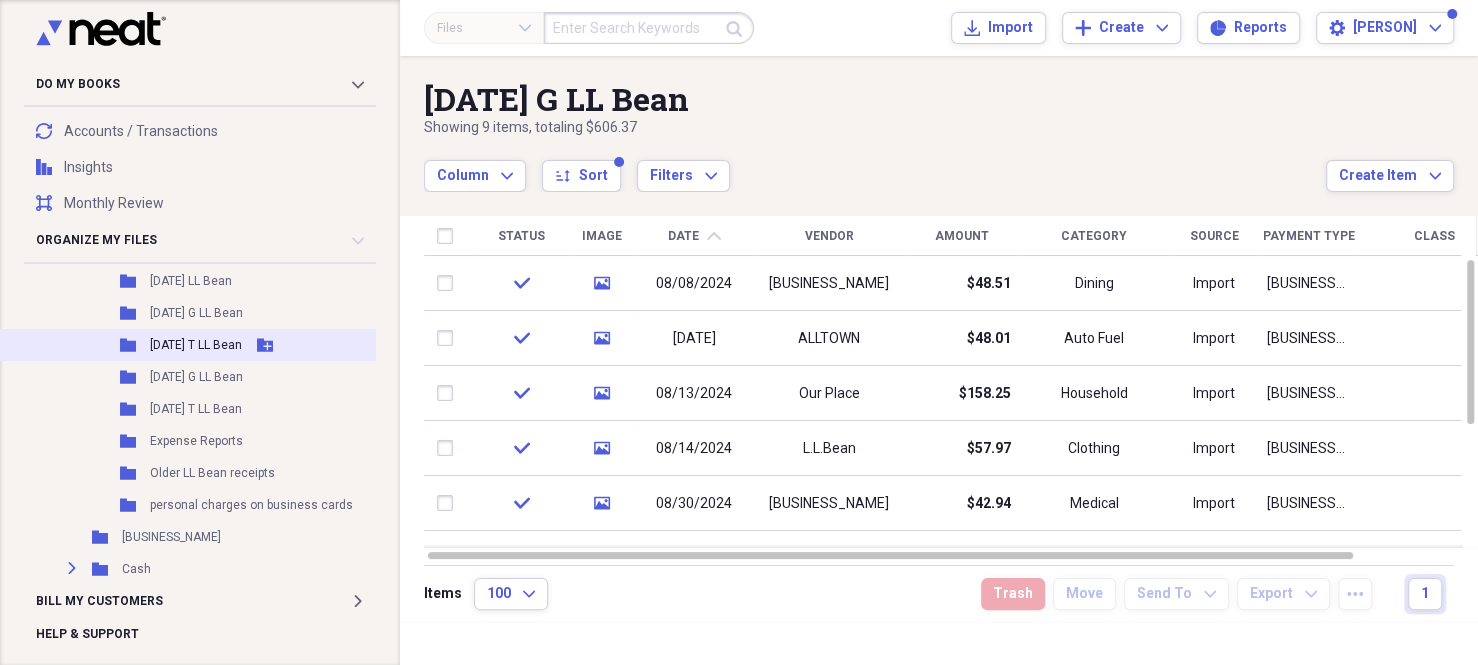 click on "[DATE] T LL Bean" at bounding box center [196, 345] 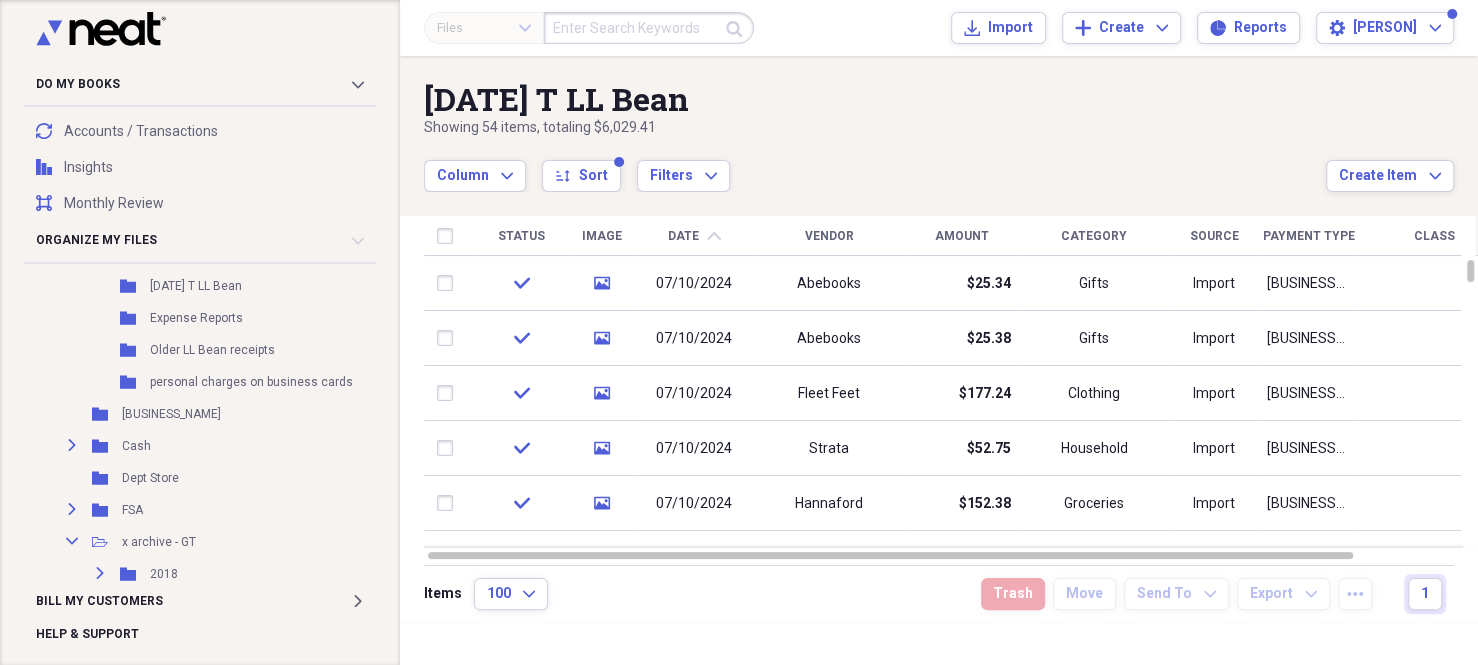 scroll, scrollTop: 908, scrollLeft: 0, axis: vertical 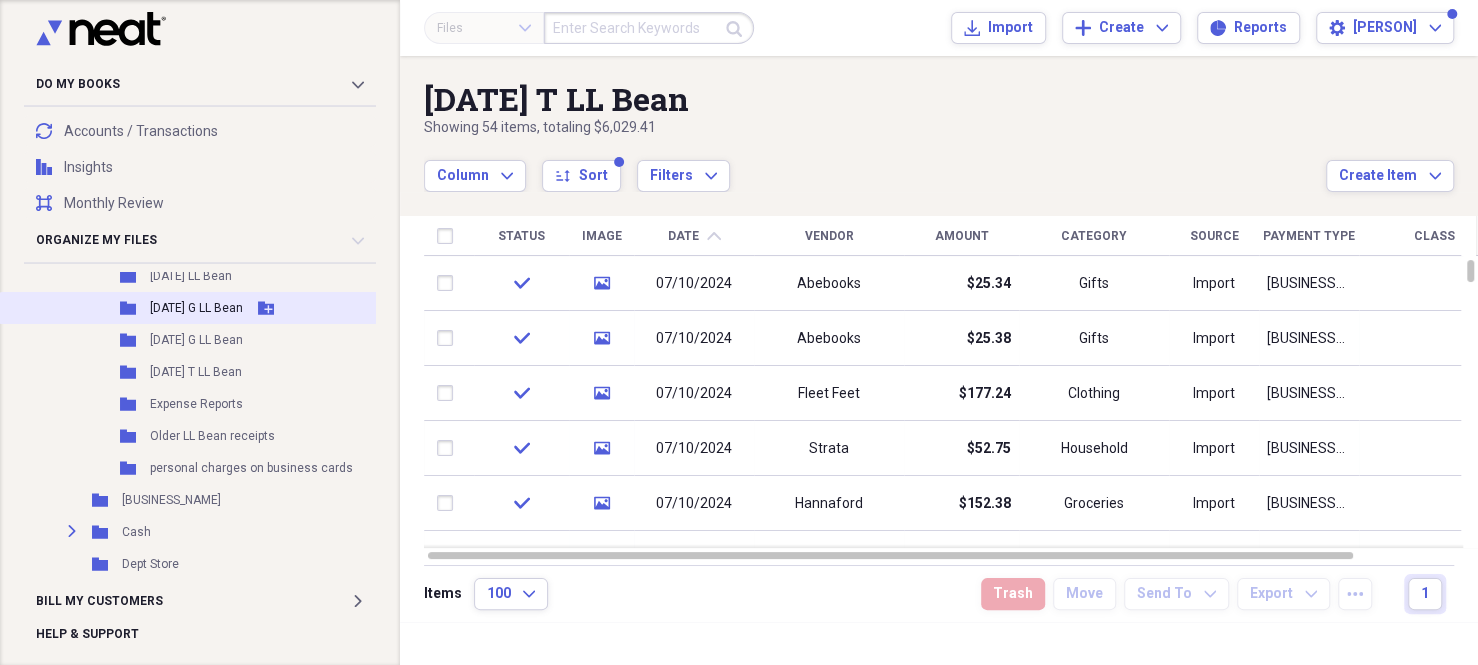 click on "[DATE] G LL Bean" at bounding box center (196, 308) 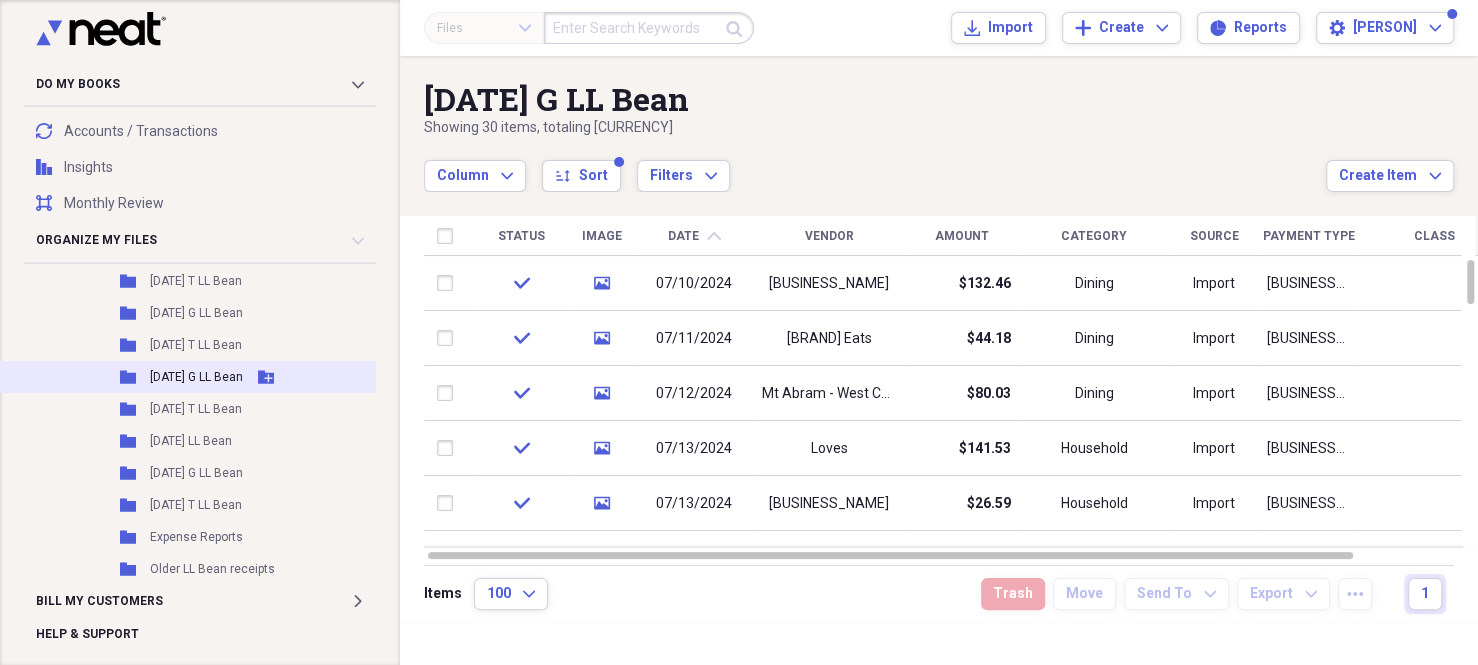 scroll, scrollTop: 776, scrollLeft: 0, axis: vertical 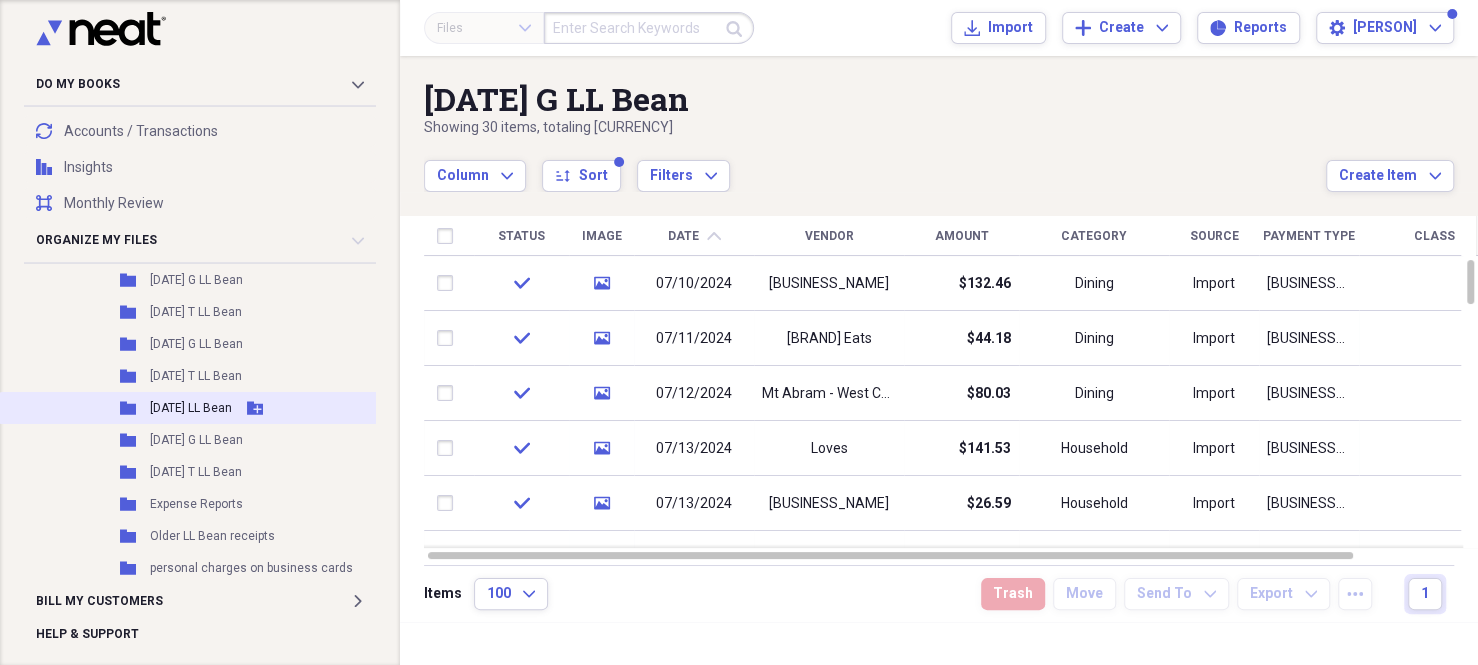 click on "[DATE] LL Bean" at bounding box center [191, 408] 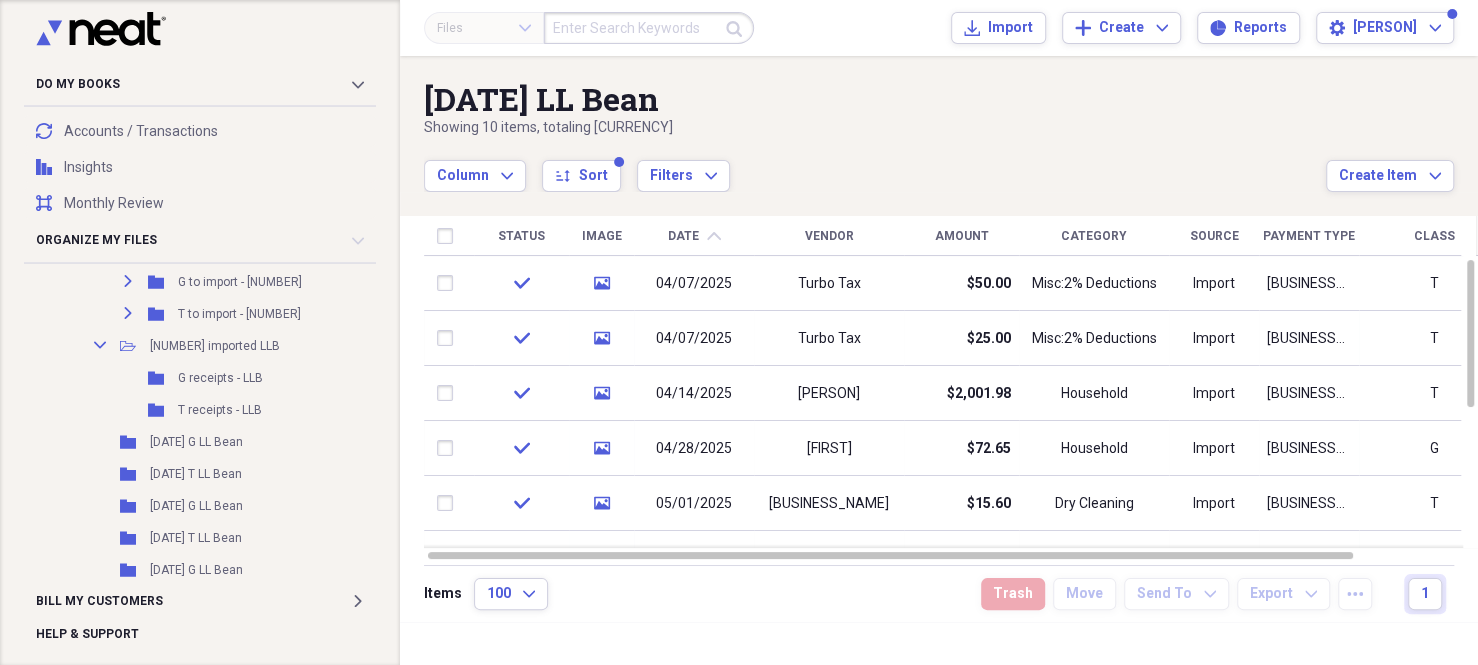 scroll, scrollTop: 476, scrollLeft: 0, axis: vertical 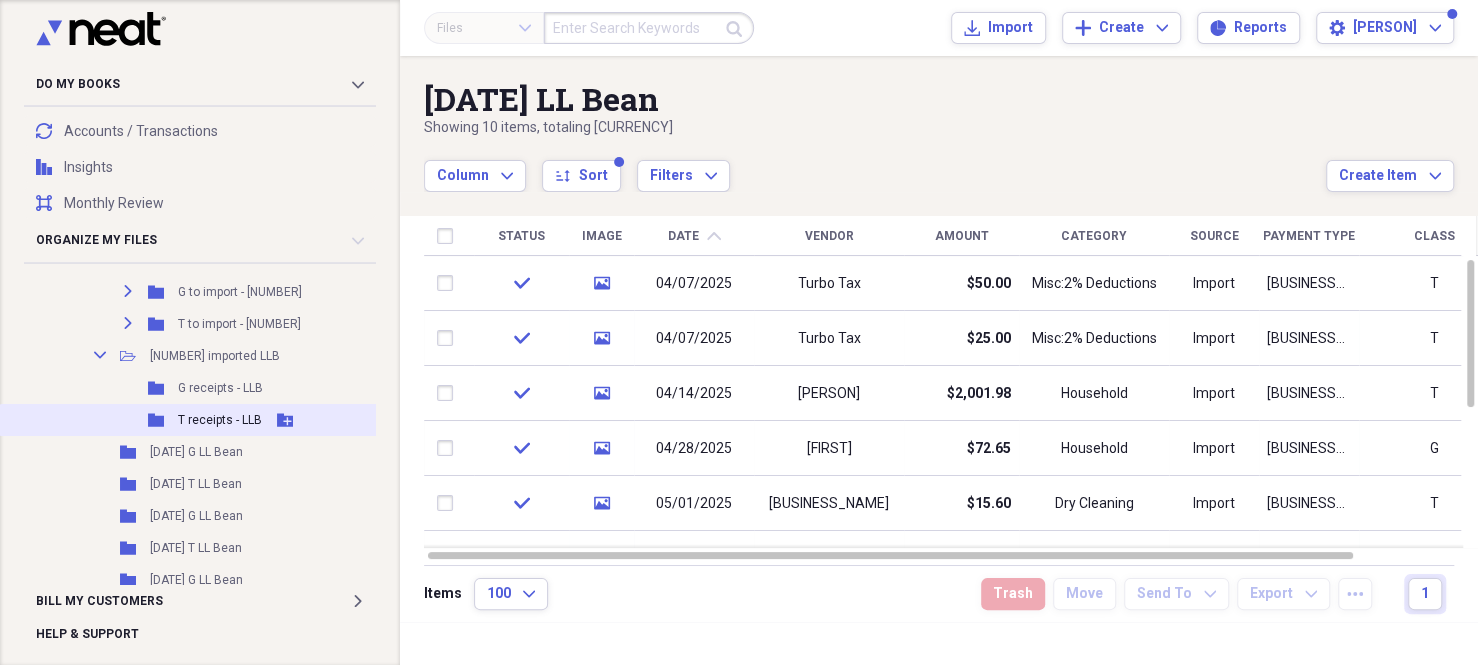 drag, startPoint x: 207, startPoint y: 411, endPoint x: 222, endPoint y: 407, distance: 15.524175 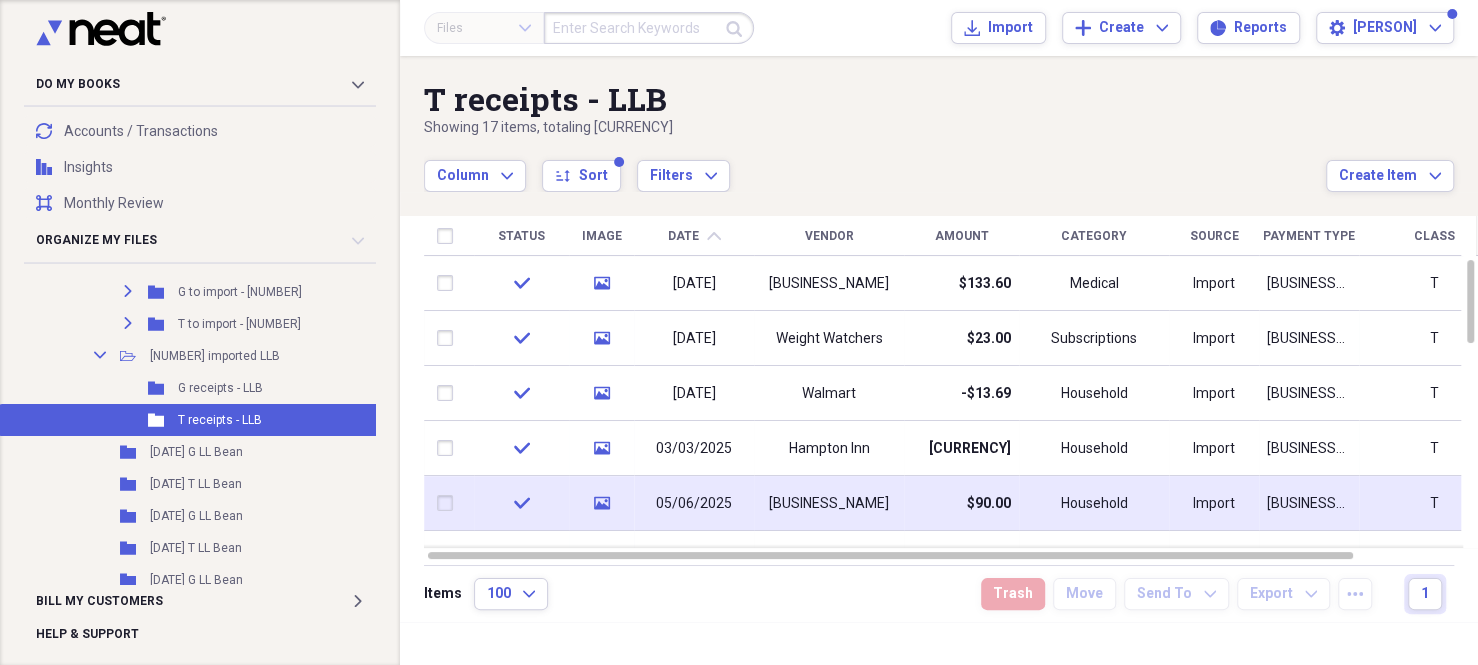 click on "media" at bounding box center [601, 503] 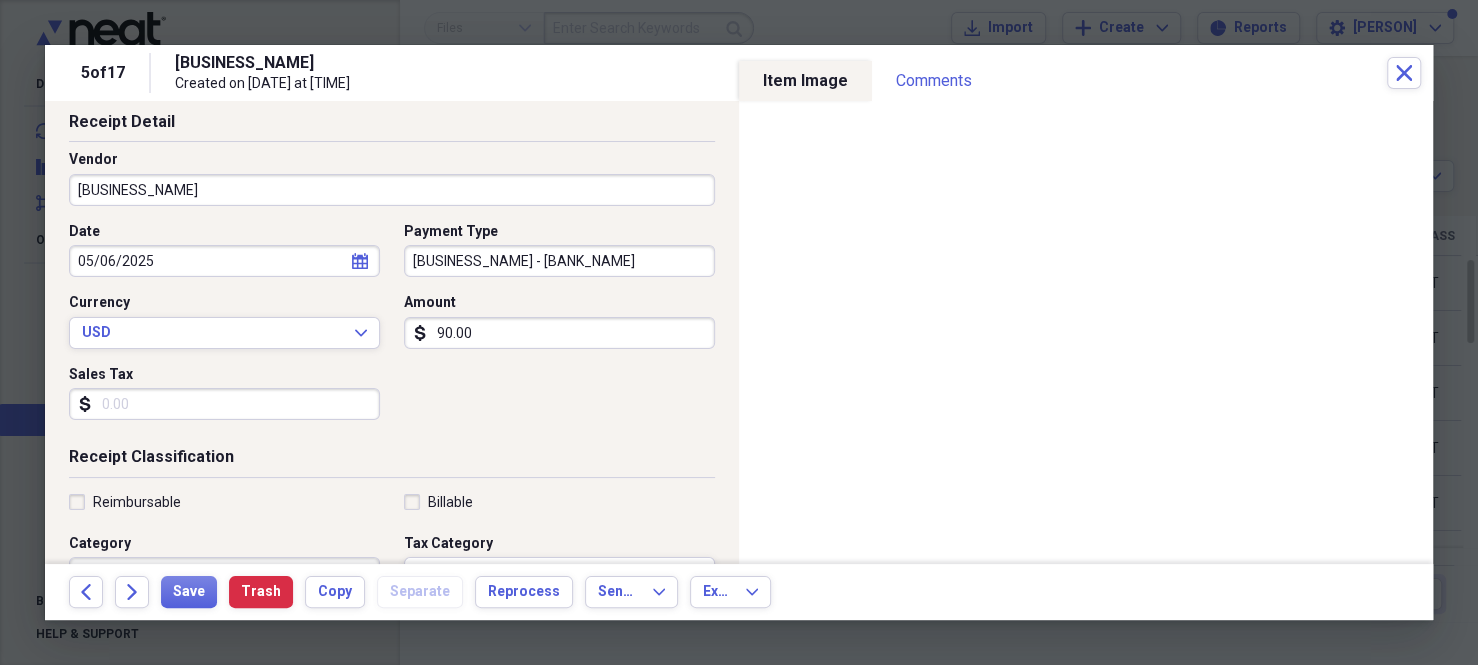 scroll, scrollTop: 100, scrollLeft: 0, axis: vertical 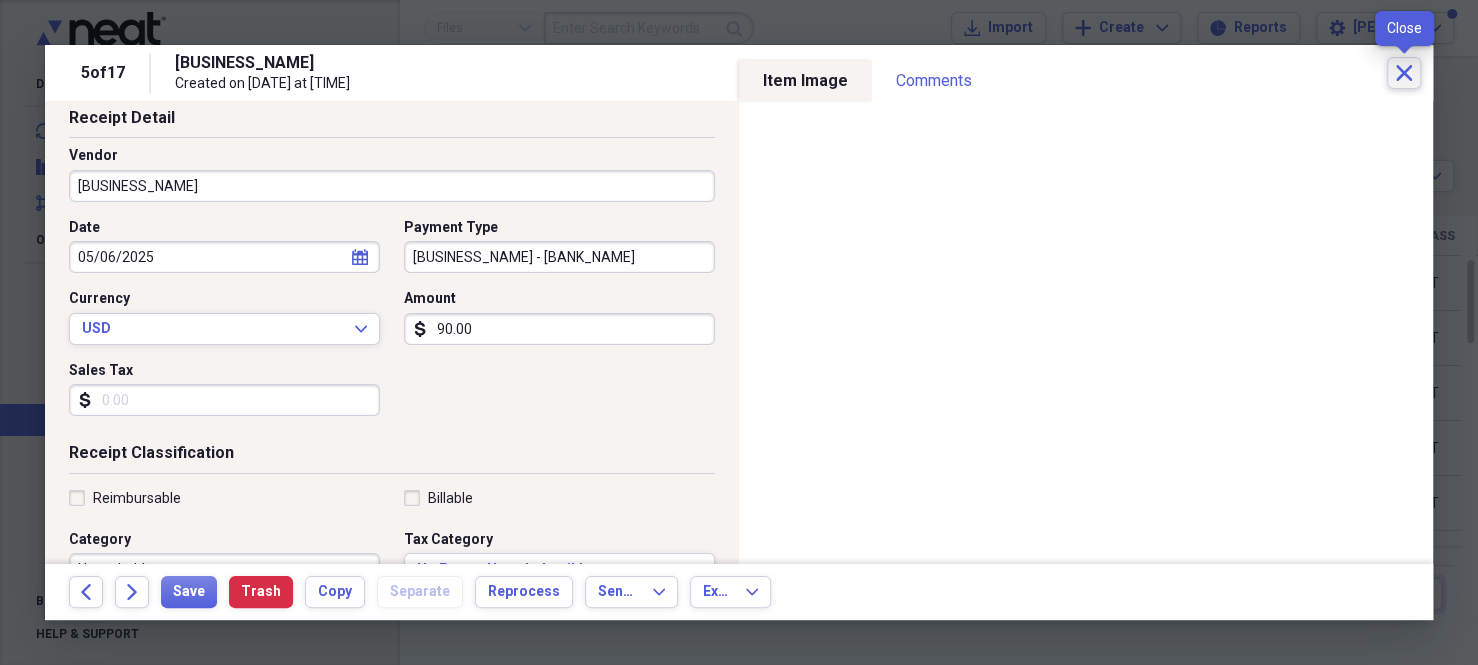 click on "Close" 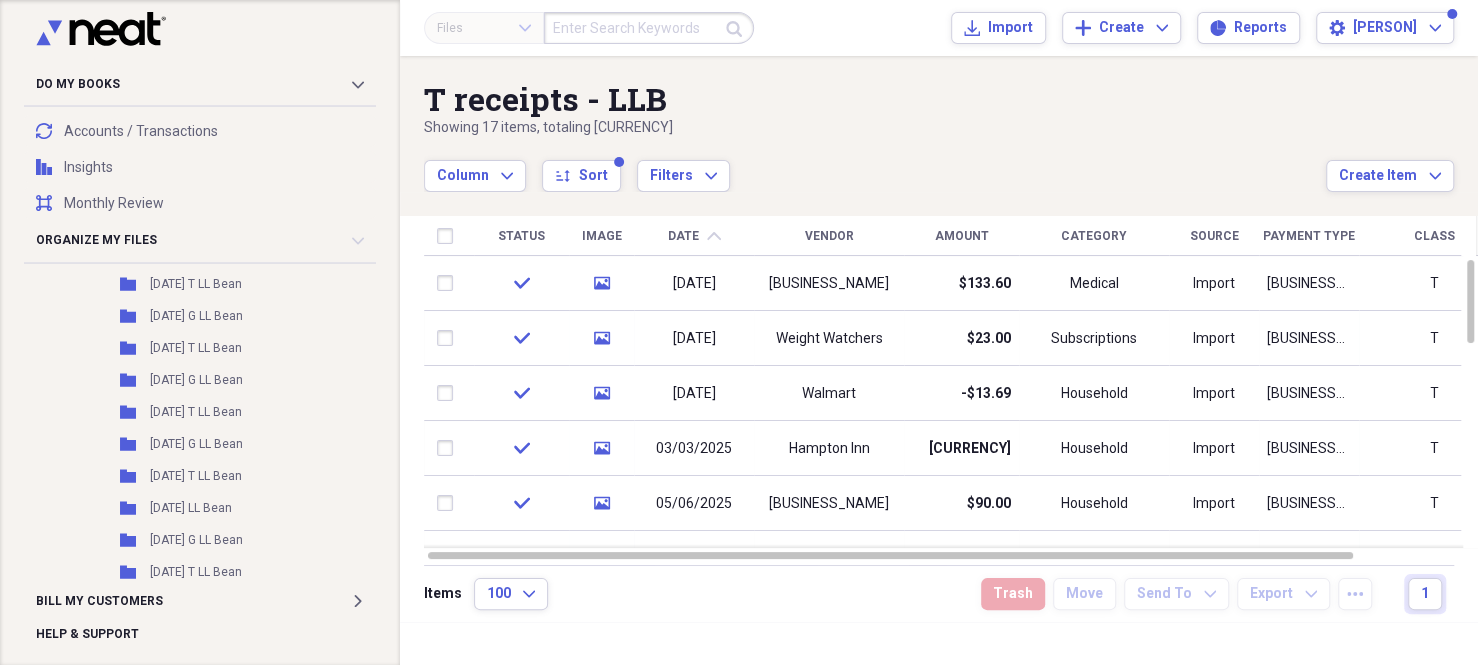 scroll, scrollTop: 776, scrollLeft: 0, axis: vertical 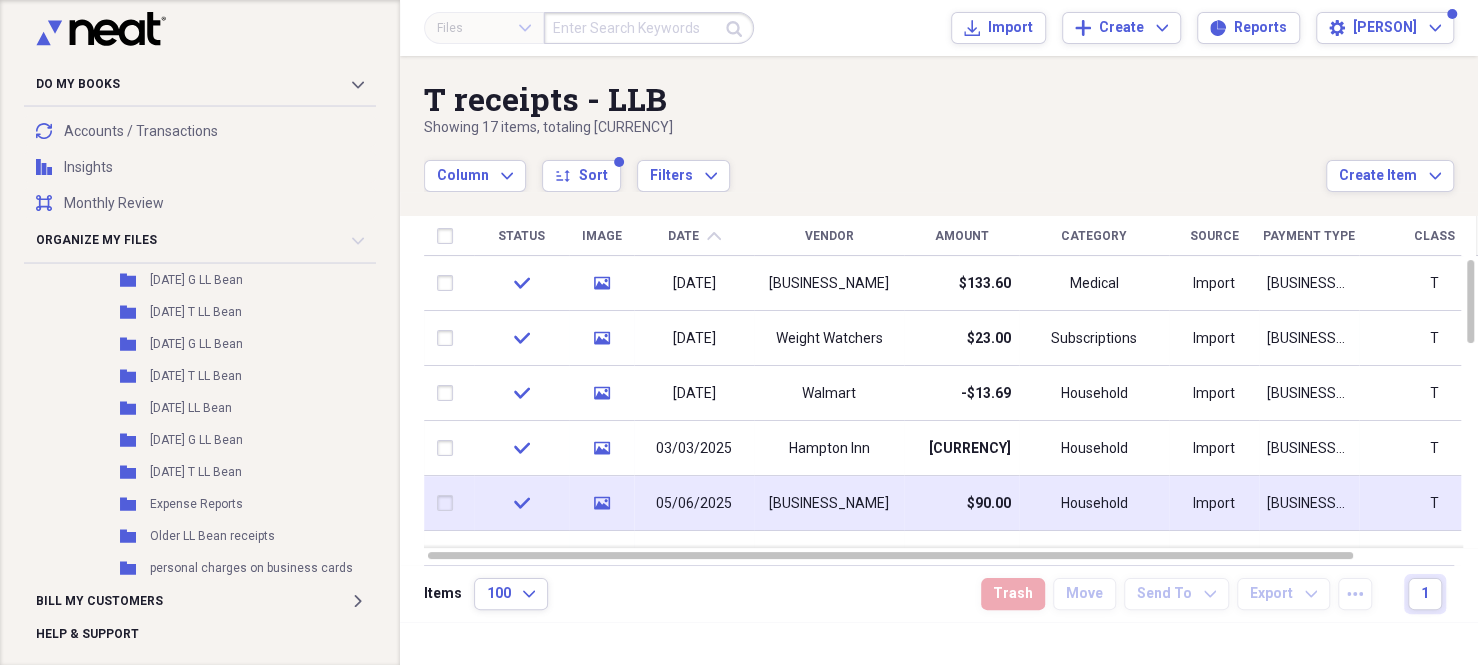 click at bounding box center (449, 503) 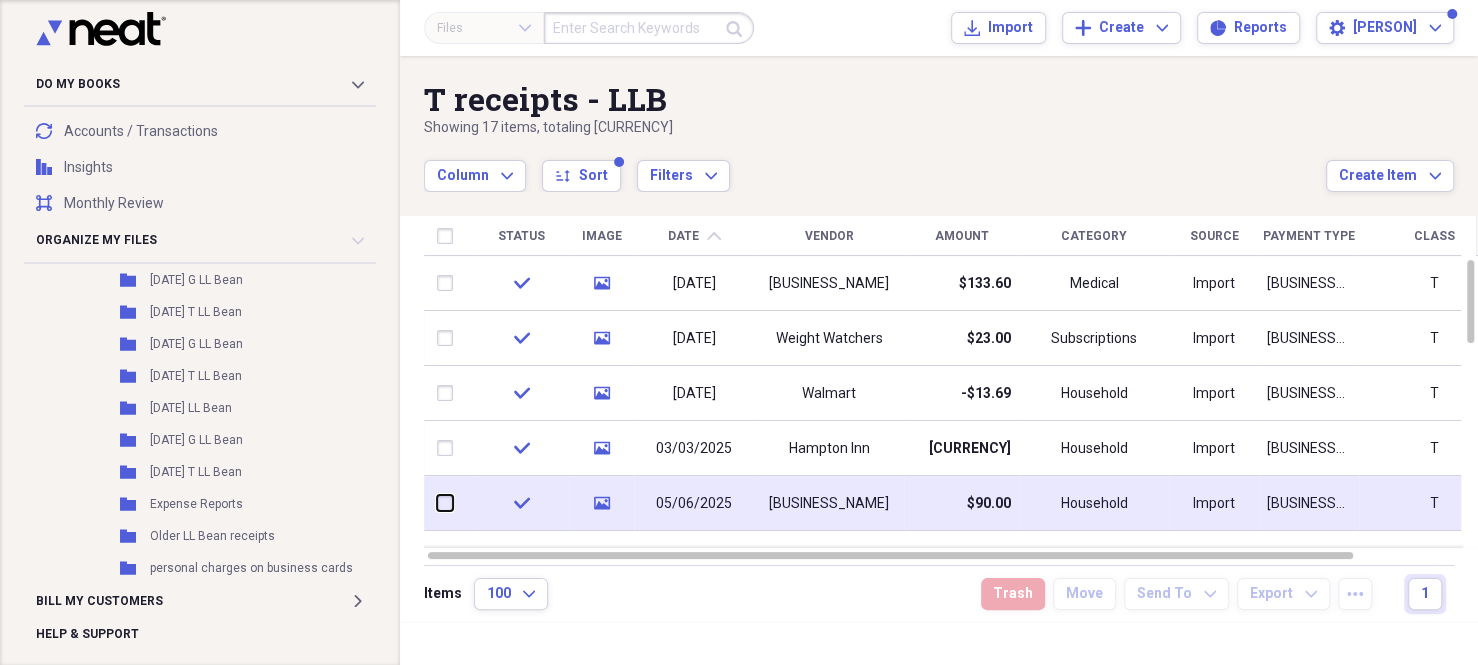 click at bounding box center (437, 503) 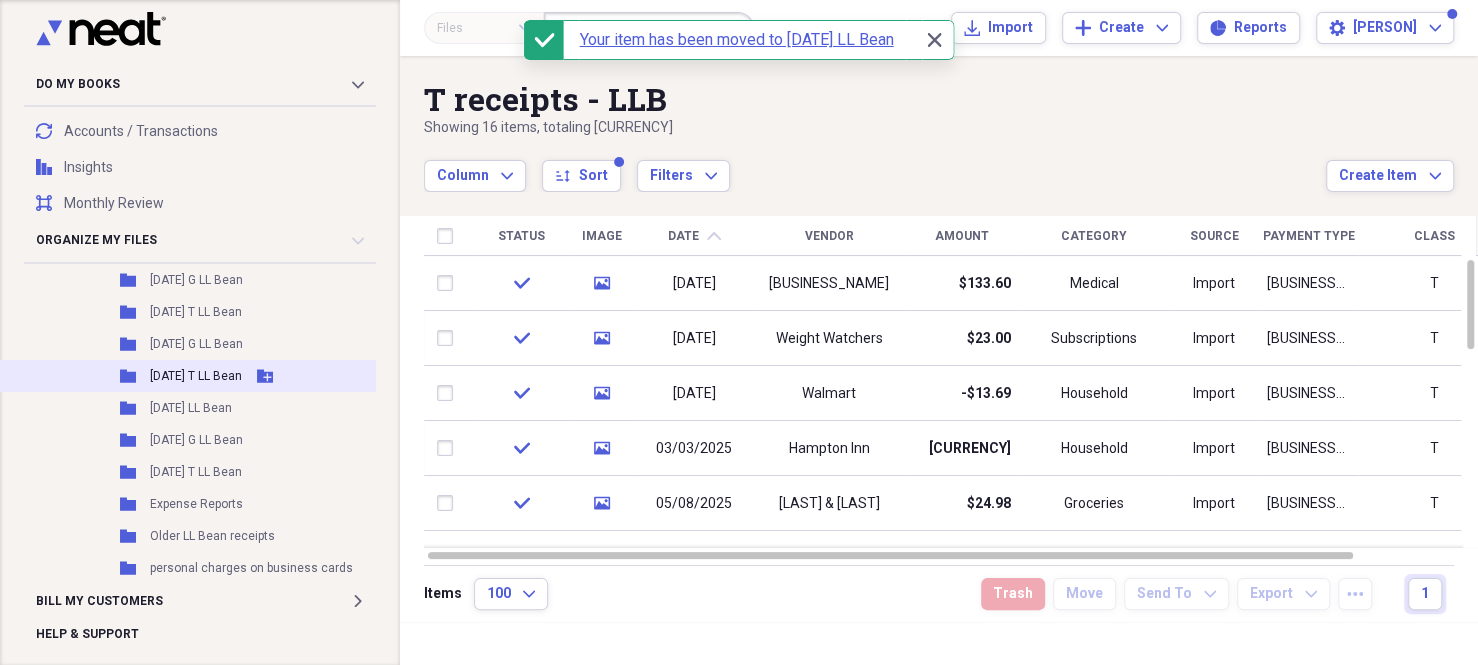 checkbox on "false" 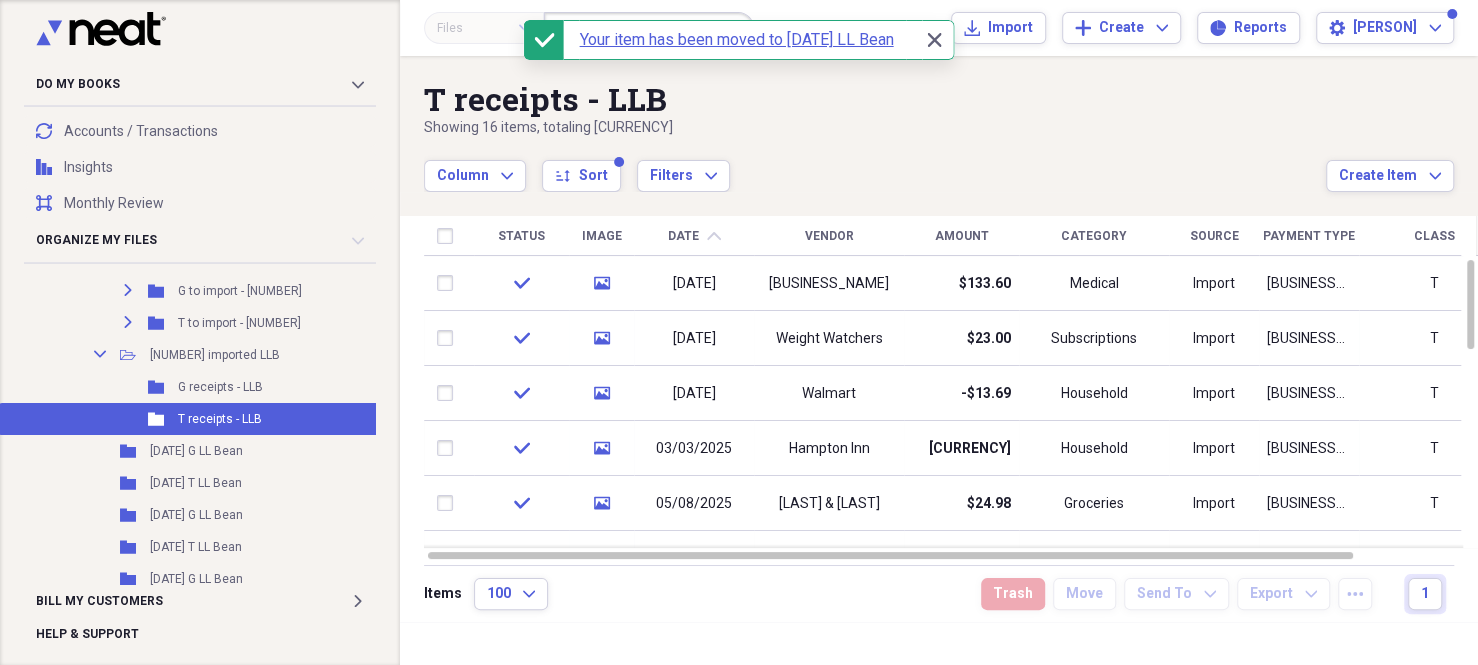 scroll, scrollTop: 376, scrollLeft: 0, axis: vertical 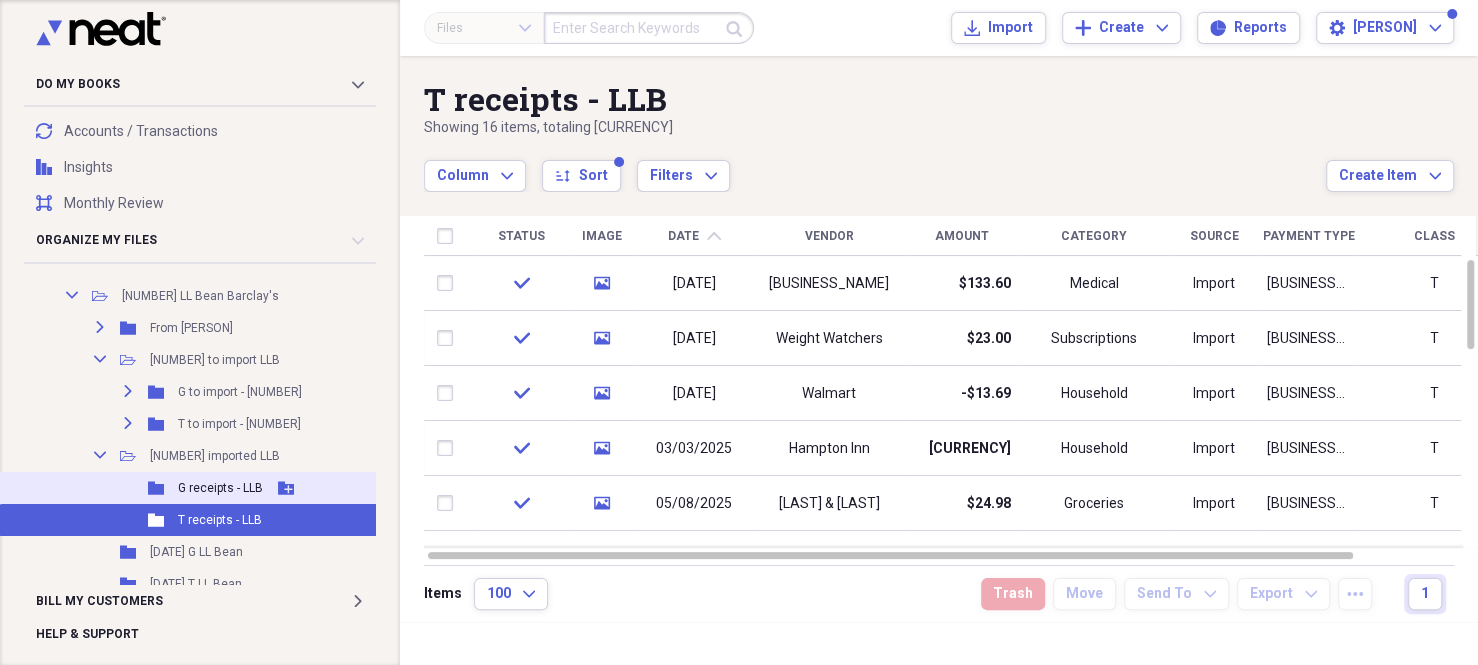 click on "G receipts - LLB" at bounding box center (220, 488) 